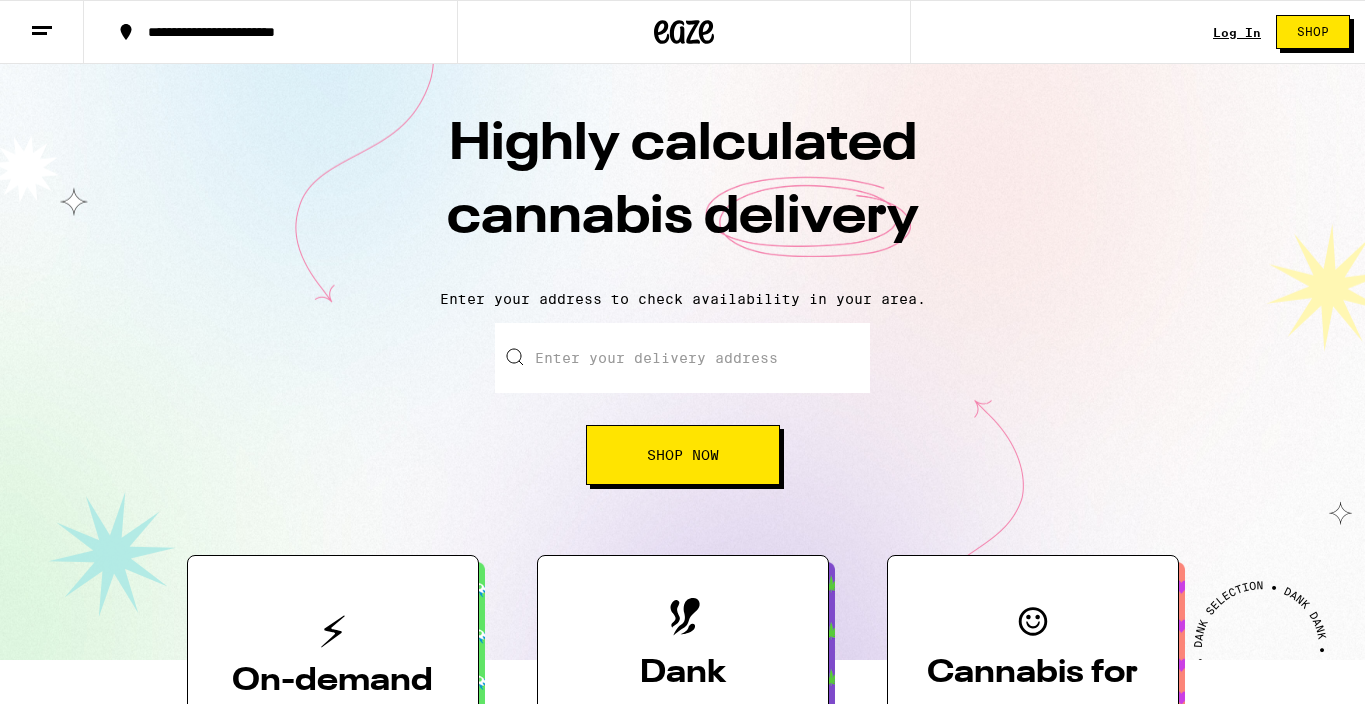 scroll, scrollTop: 0, scrollLeft: 0, axis: both 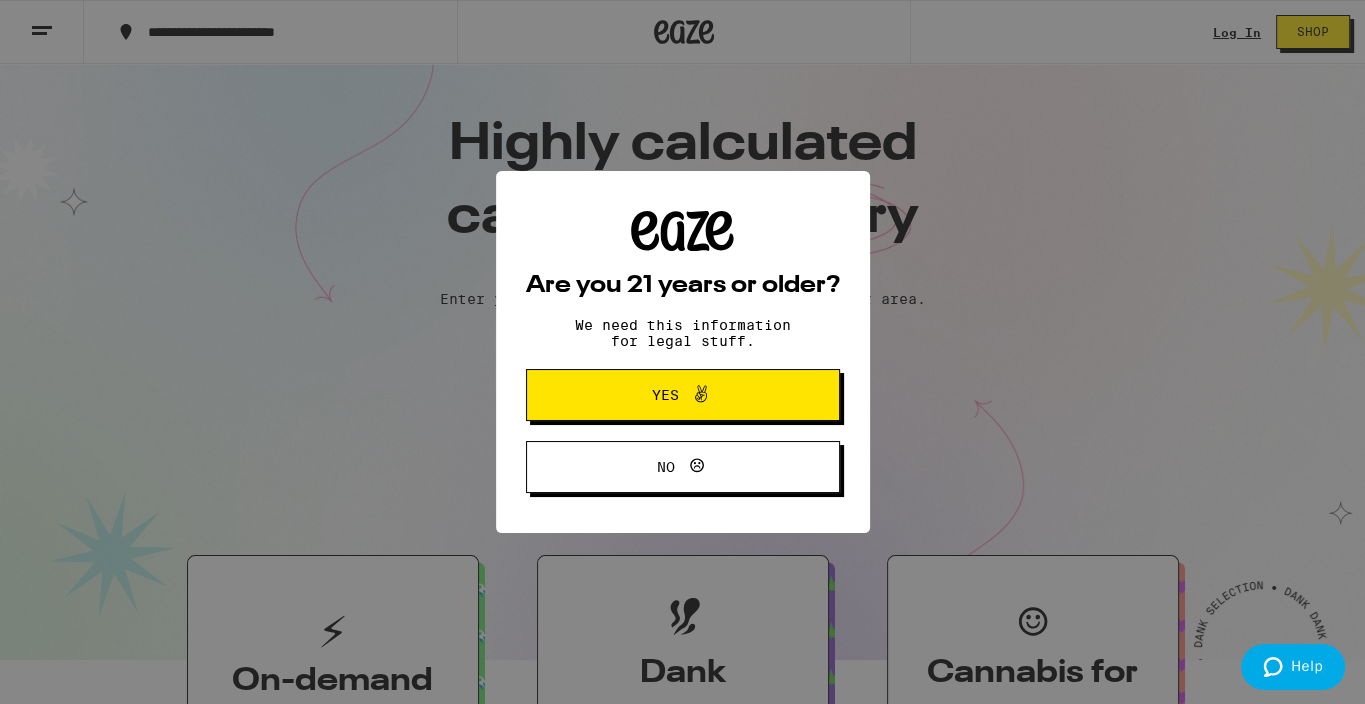 click on "Yes" at bounding box center (683, 395) 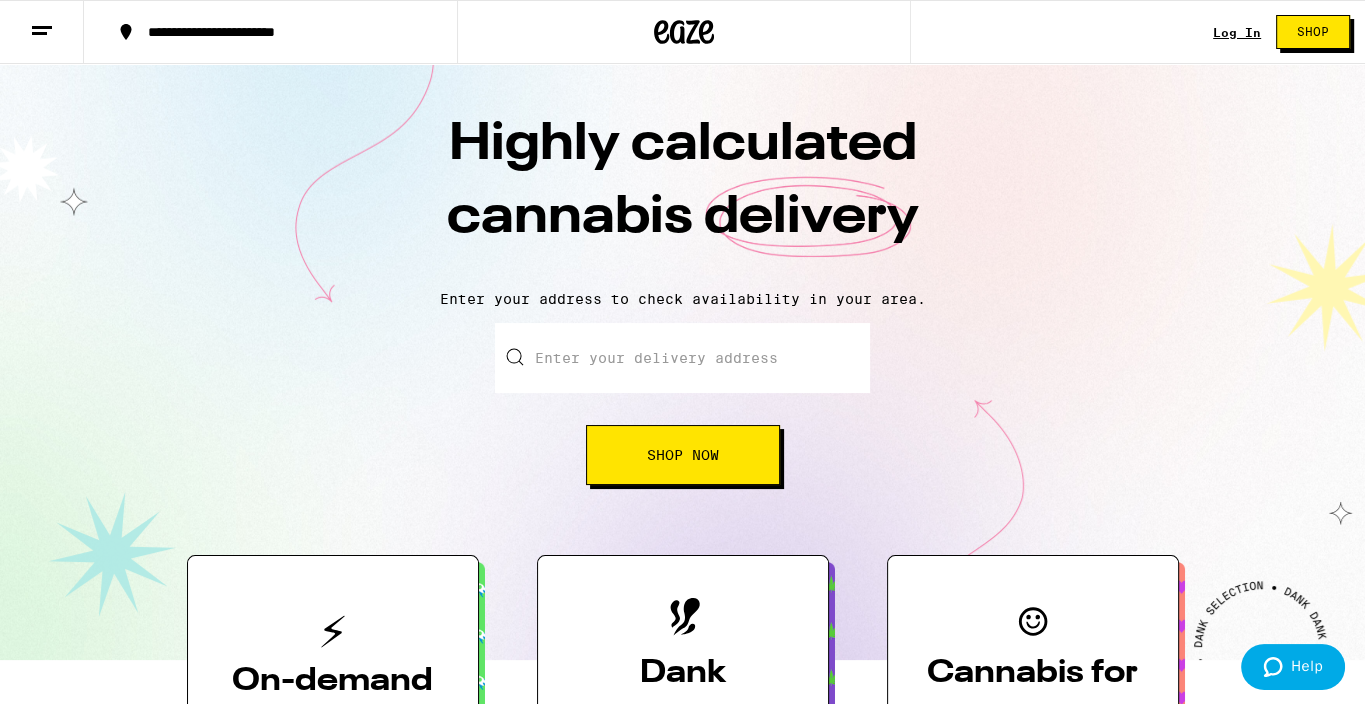 click on "**********" at bounding box center (282, 32) 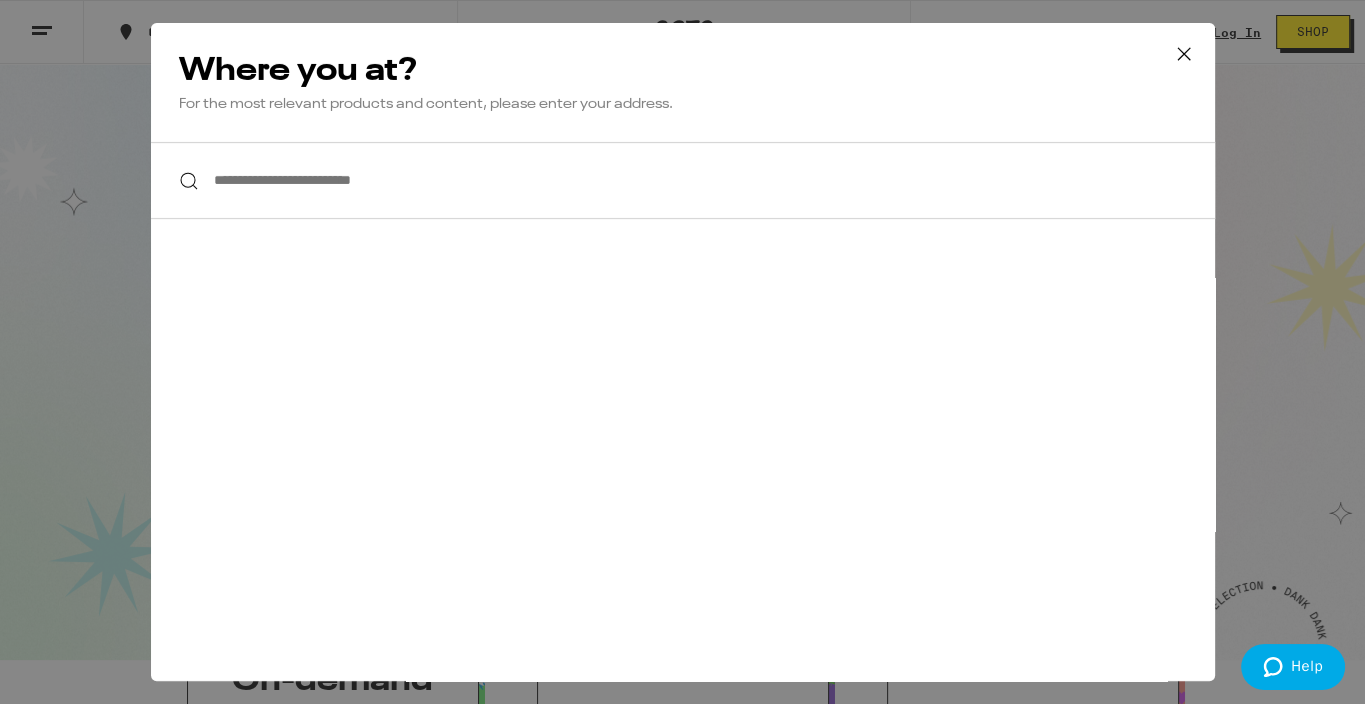 type 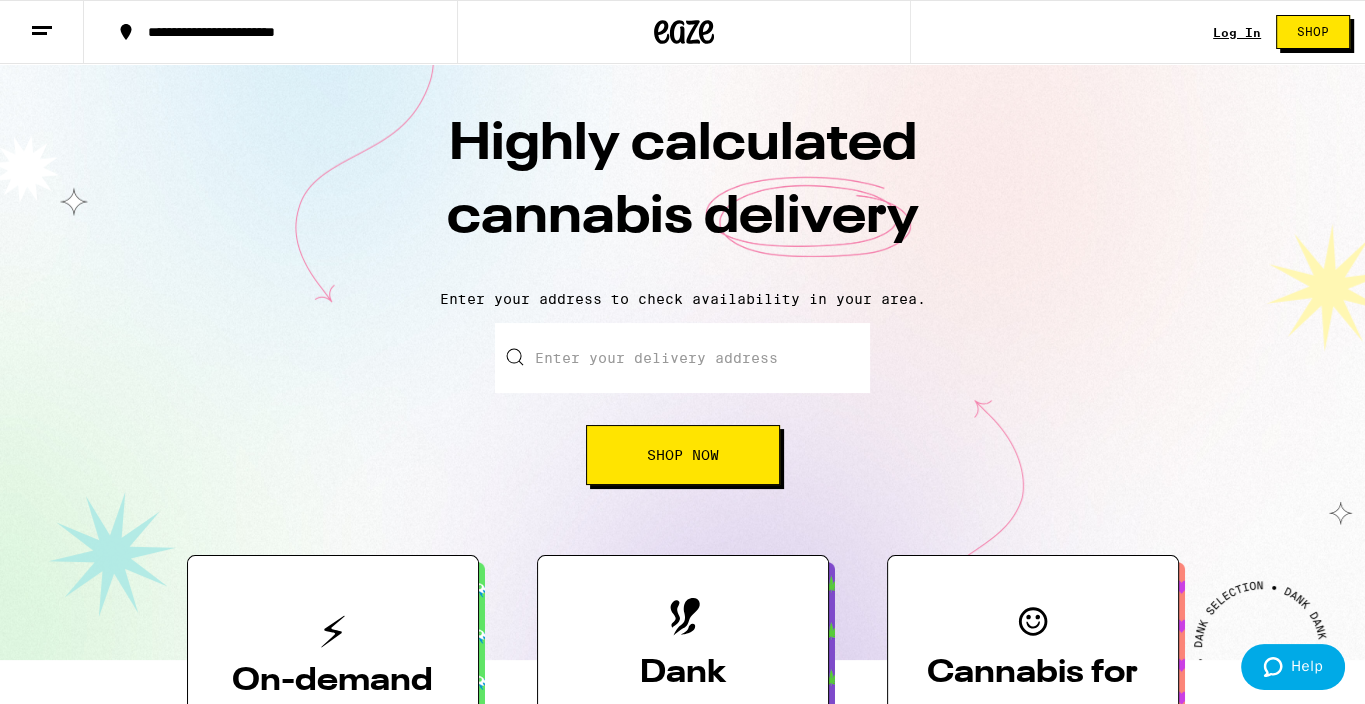 click on "**********" at bounding box center [282, 32] 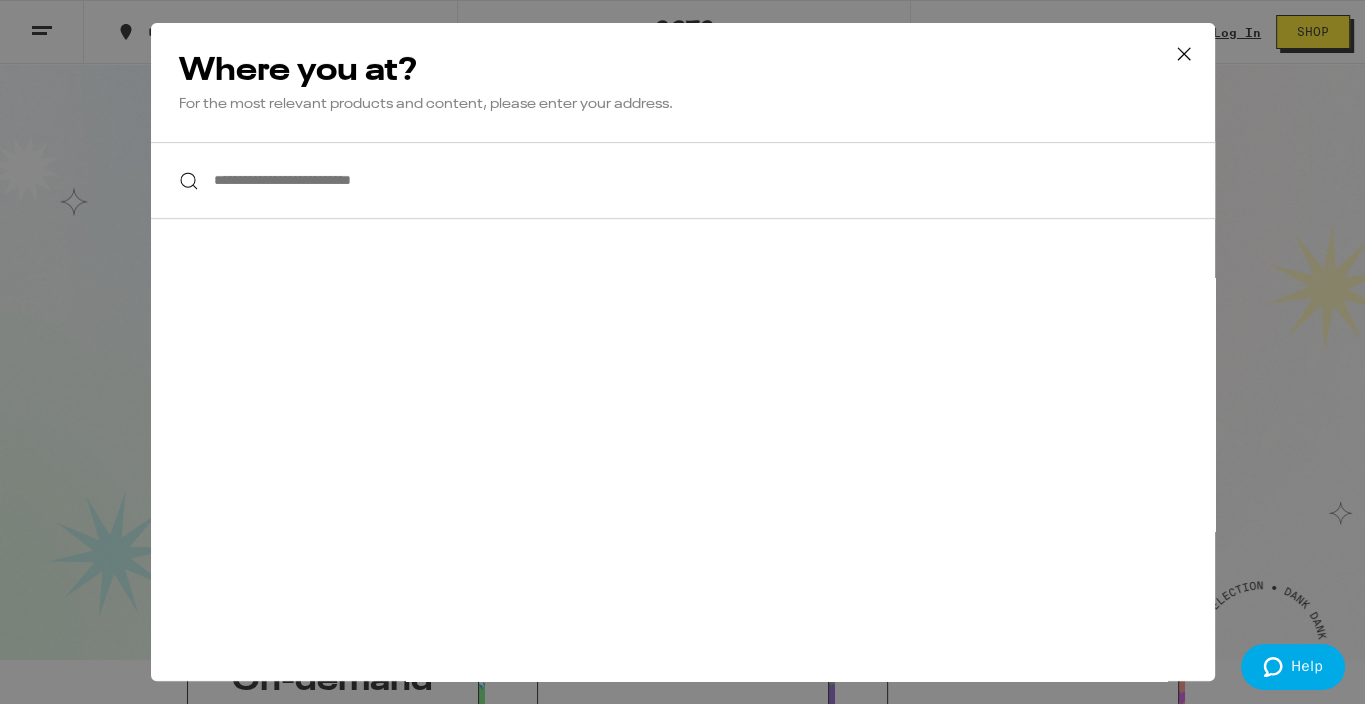 click on "**********" at bounding box center (683, 180) 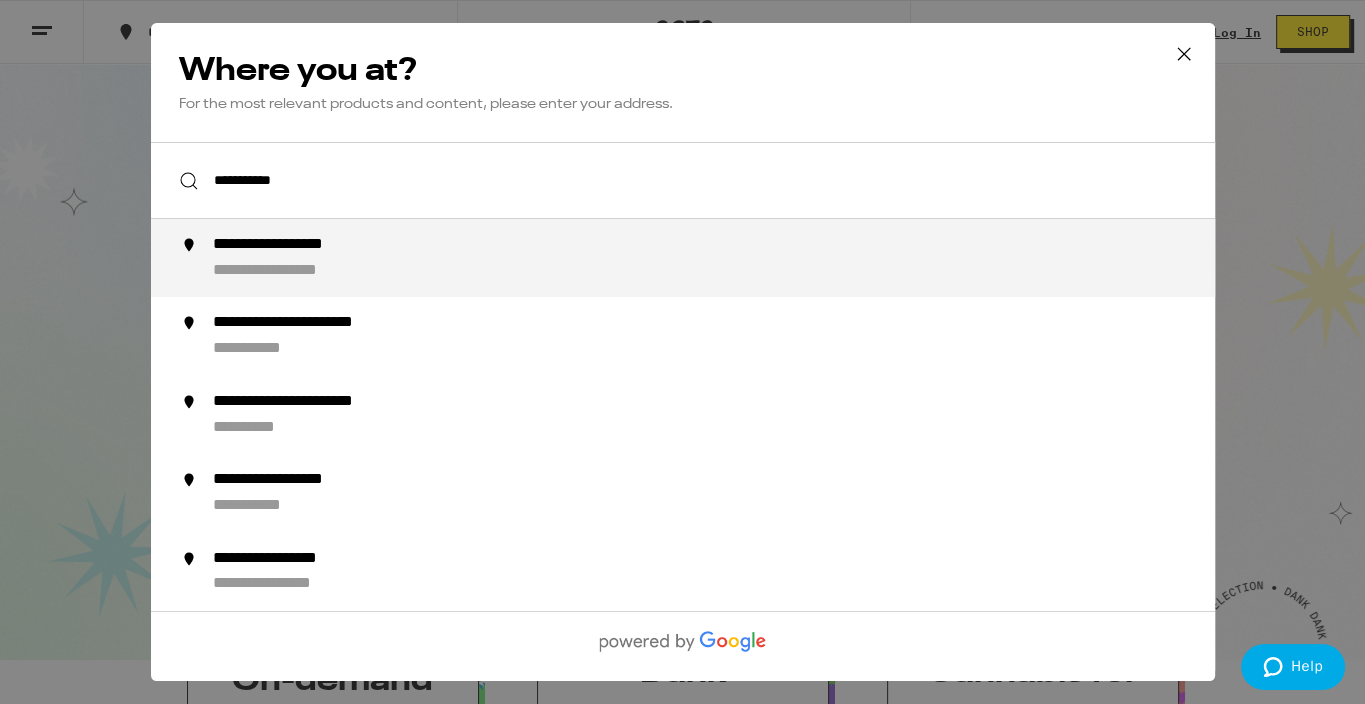 click on "**********" at bounding box center [722, 258] 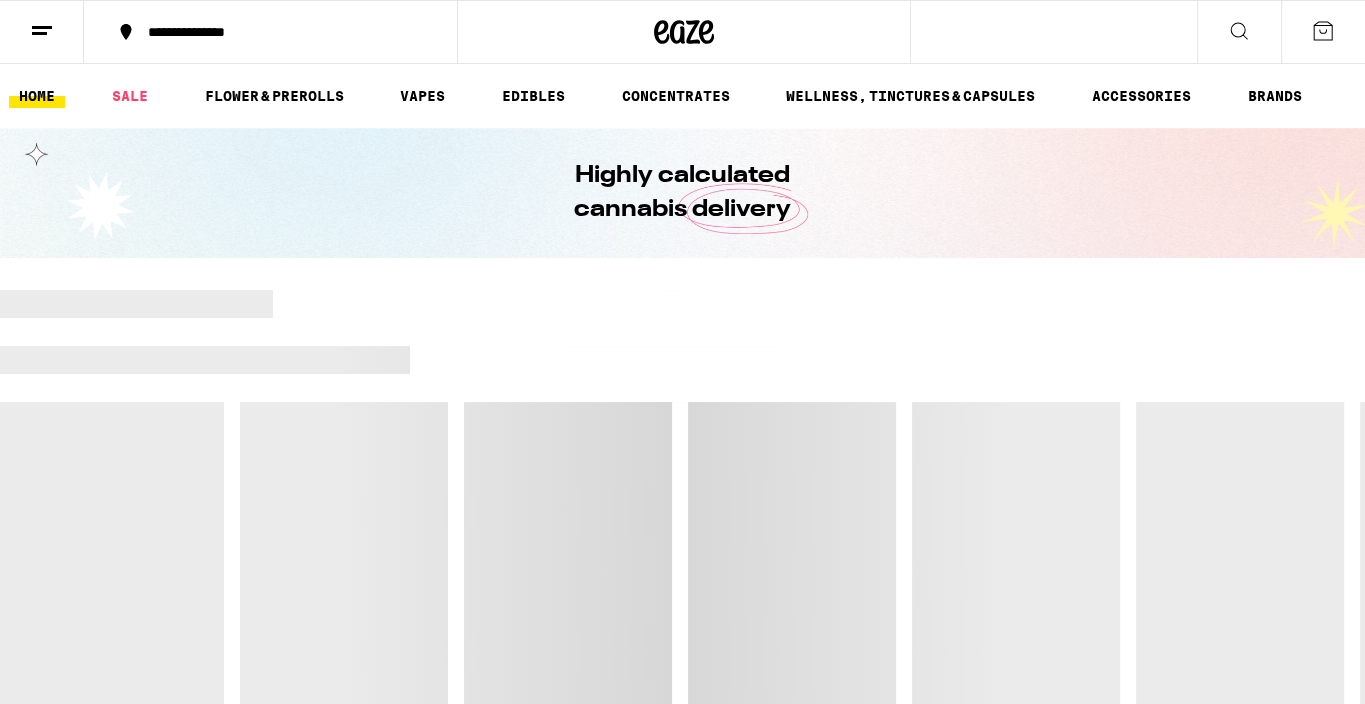 scroll, scrollTop: 0, scrollLeft: 0, axis: both 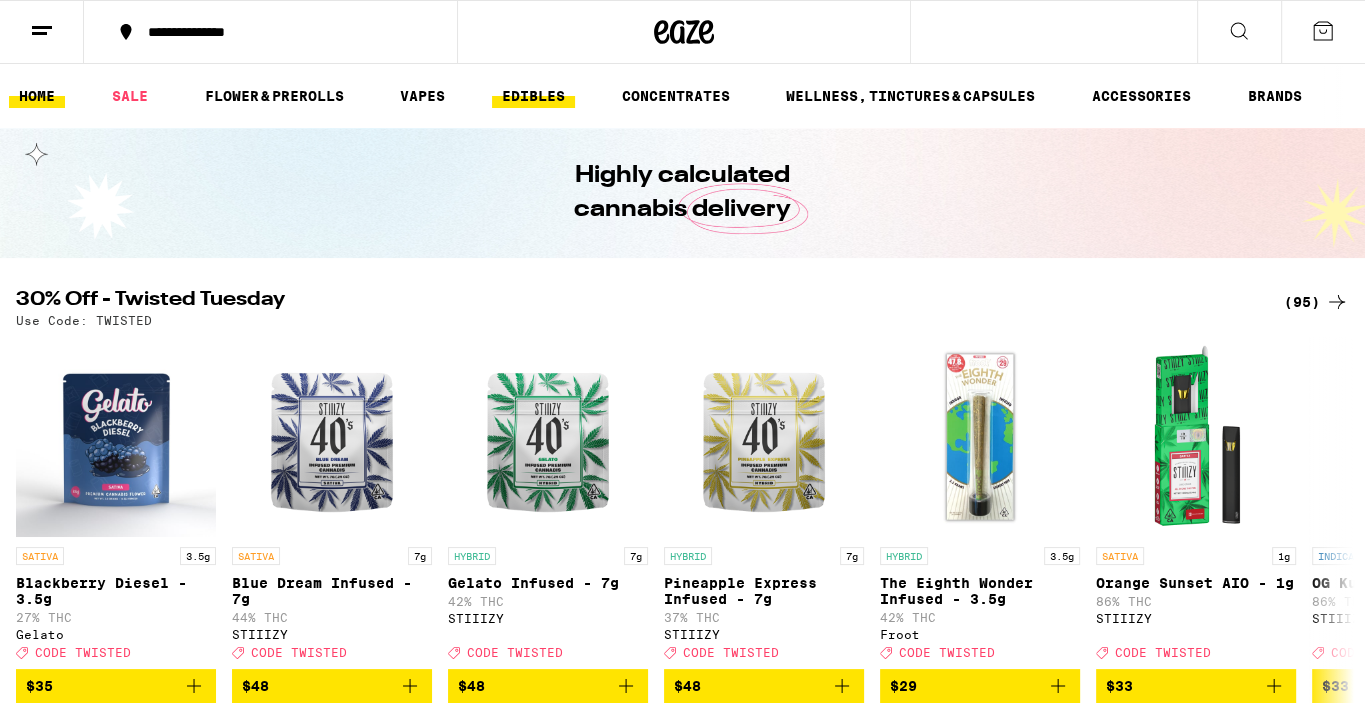 click on "EDIBLES" at bounding box center [533, 96] 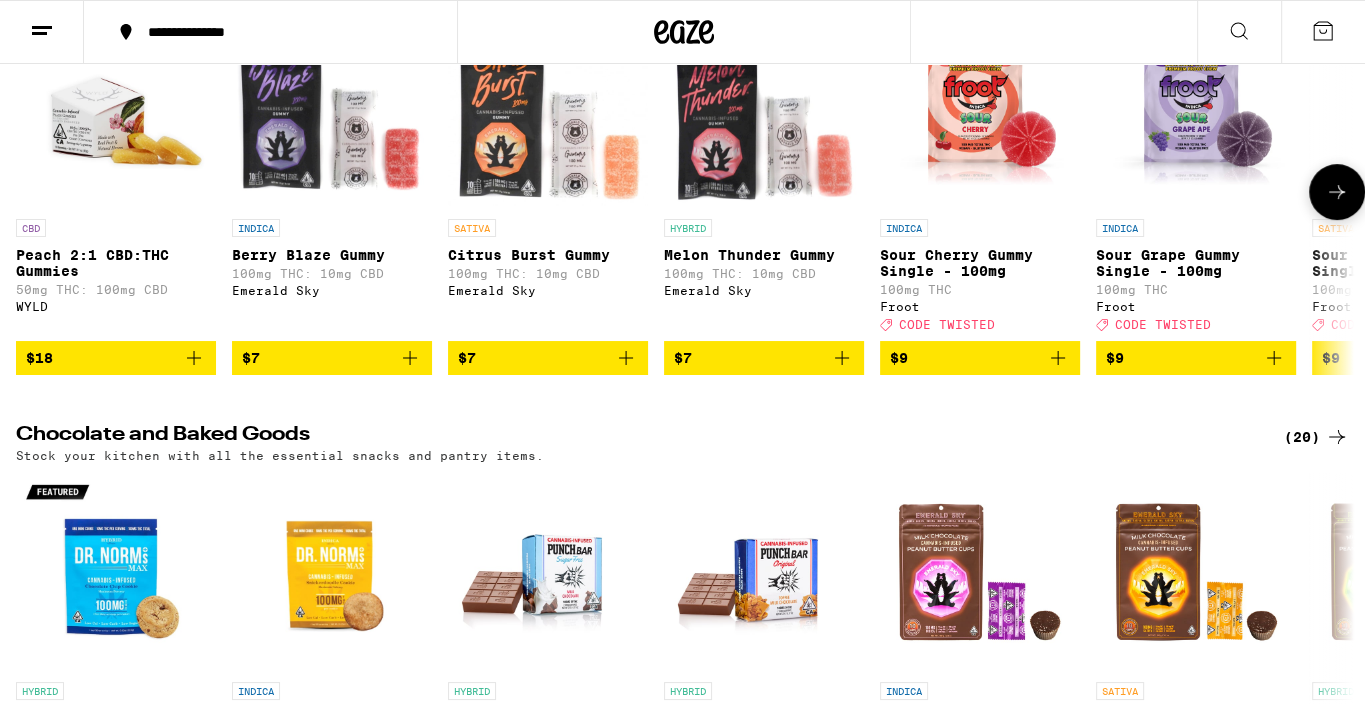 scroll, scrollTop: 159, scrollLeft: 0, axis: vertical 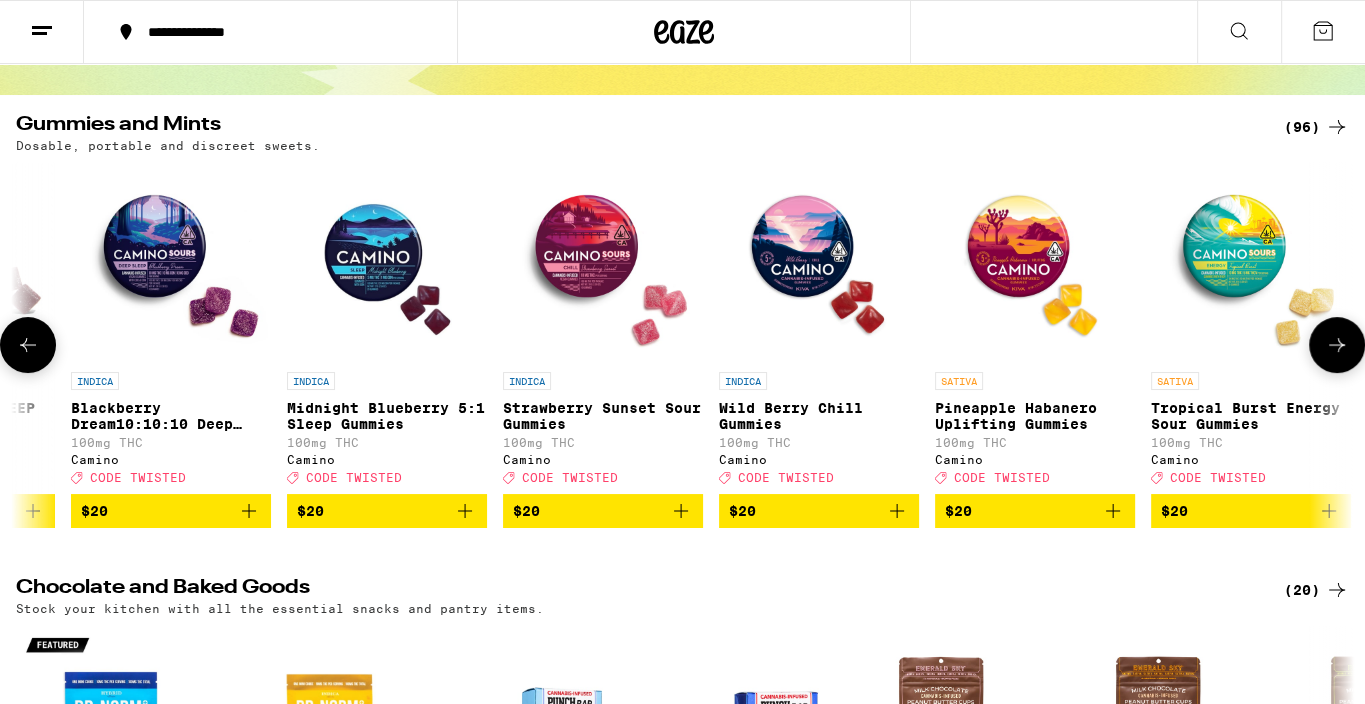 click at bounding box center (819, 262) 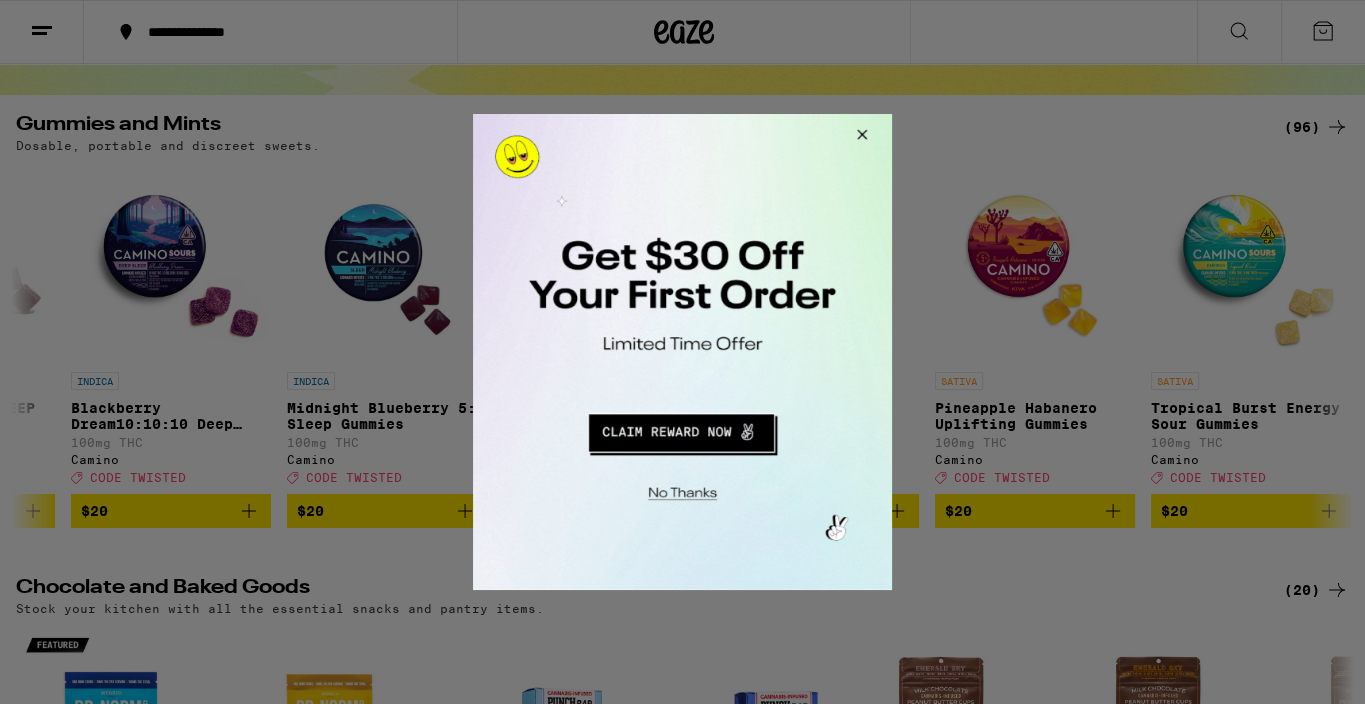 scroll, scrollTop: 0, scrollLeft: 0, axis: both 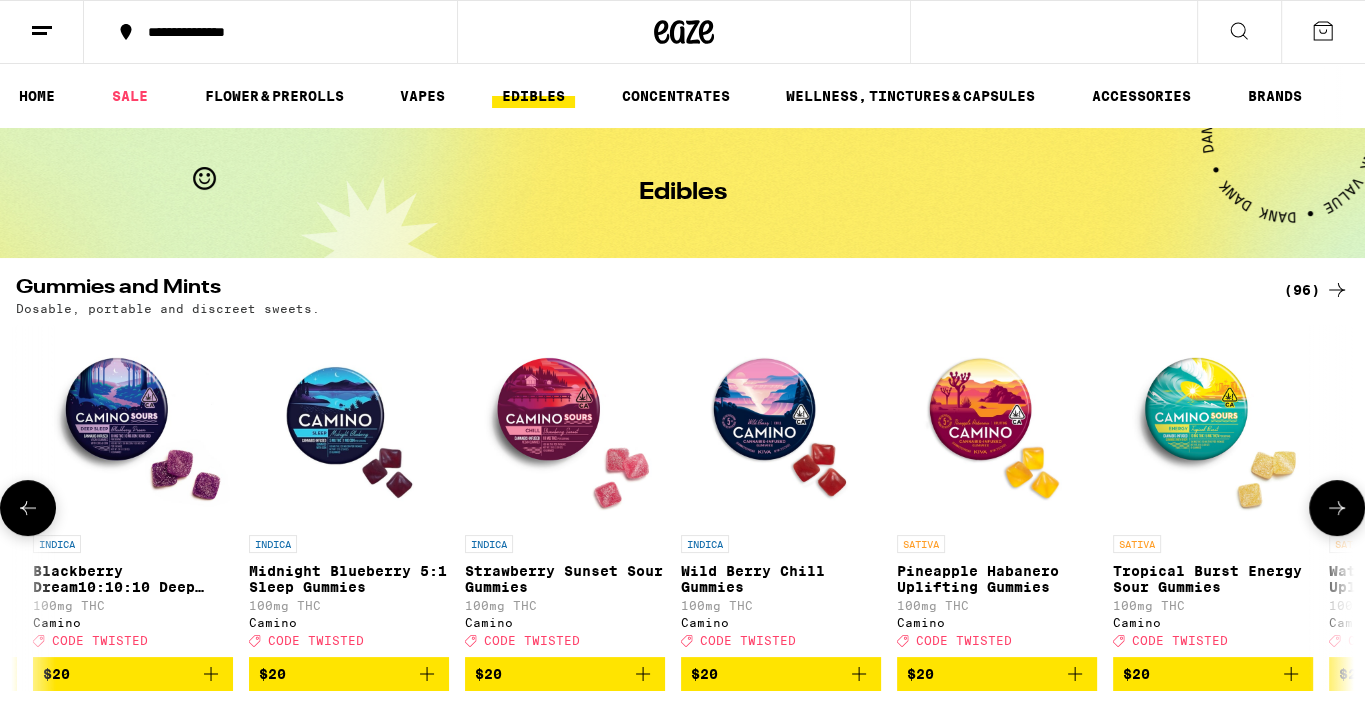 click at bounding box center [1213, 425] 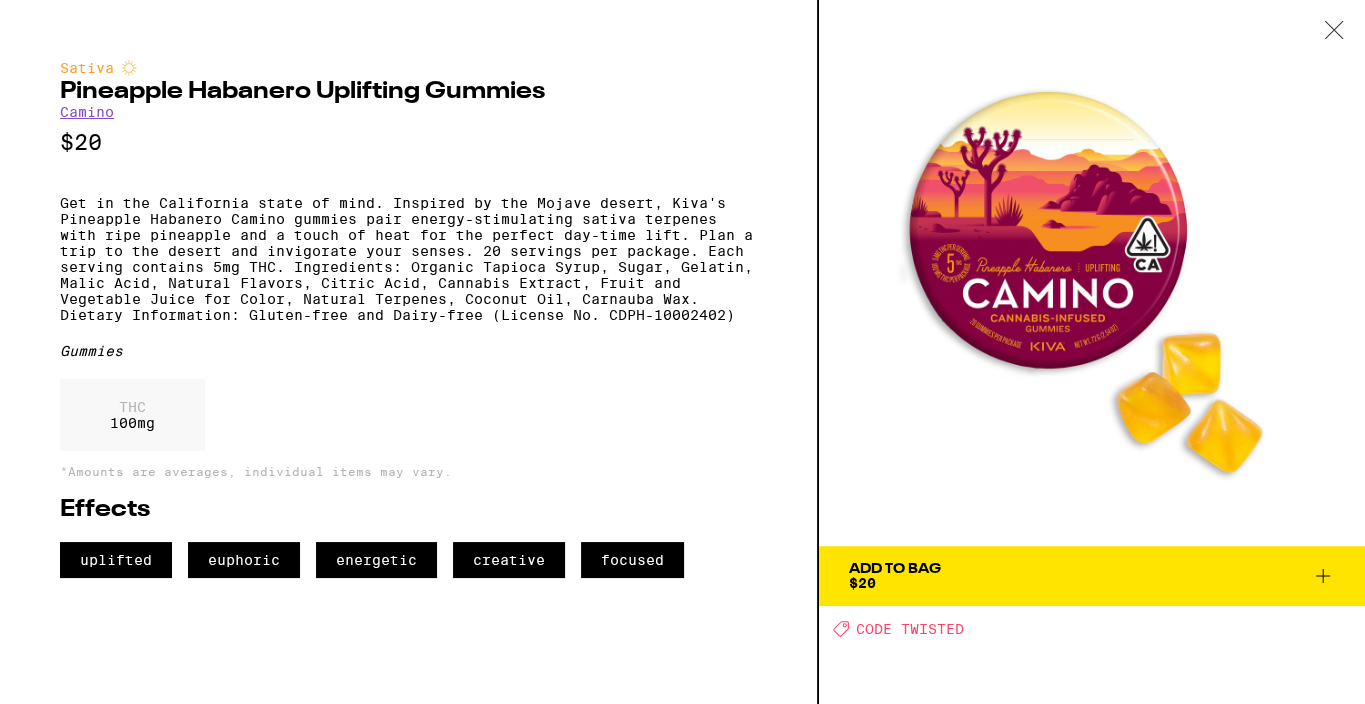 click 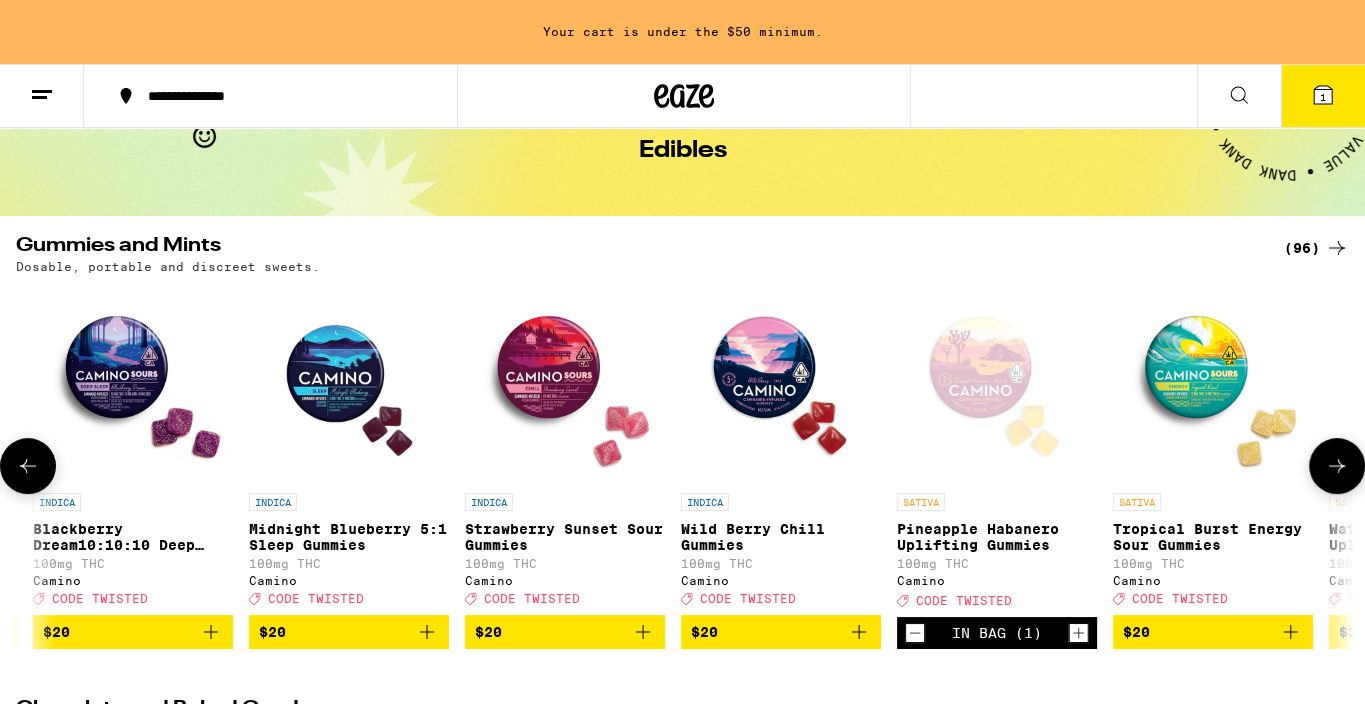 scroll, scrollTop: 109, scrollLeft: 0, axis: vertical 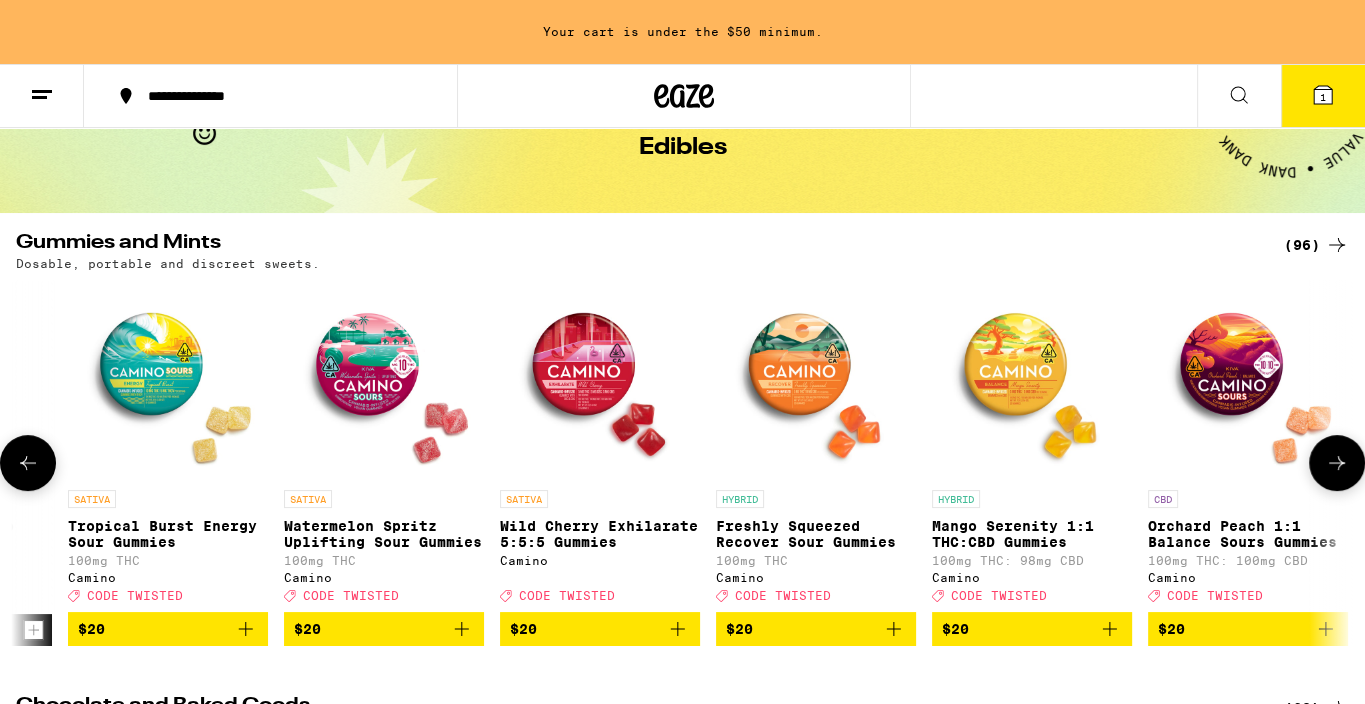 click 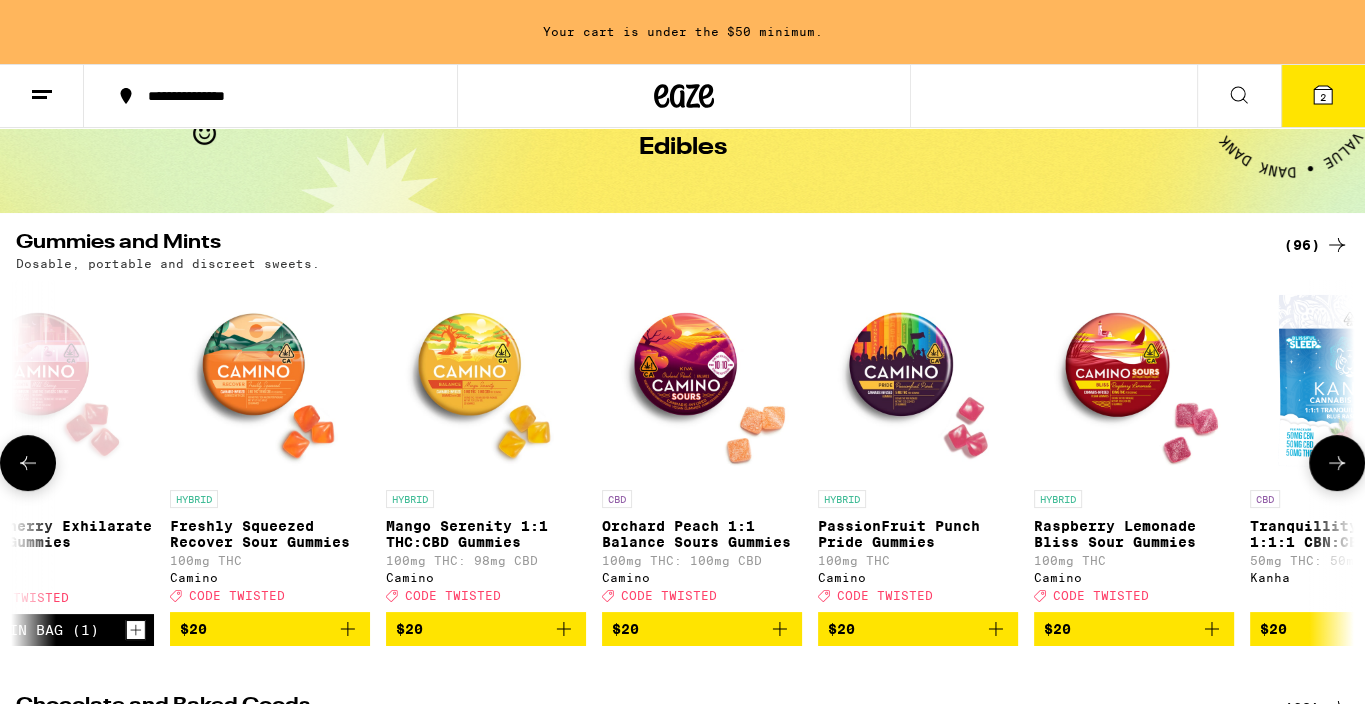scroll, scrollTop: 0, scrollLeft: 12397, axis: horizontal 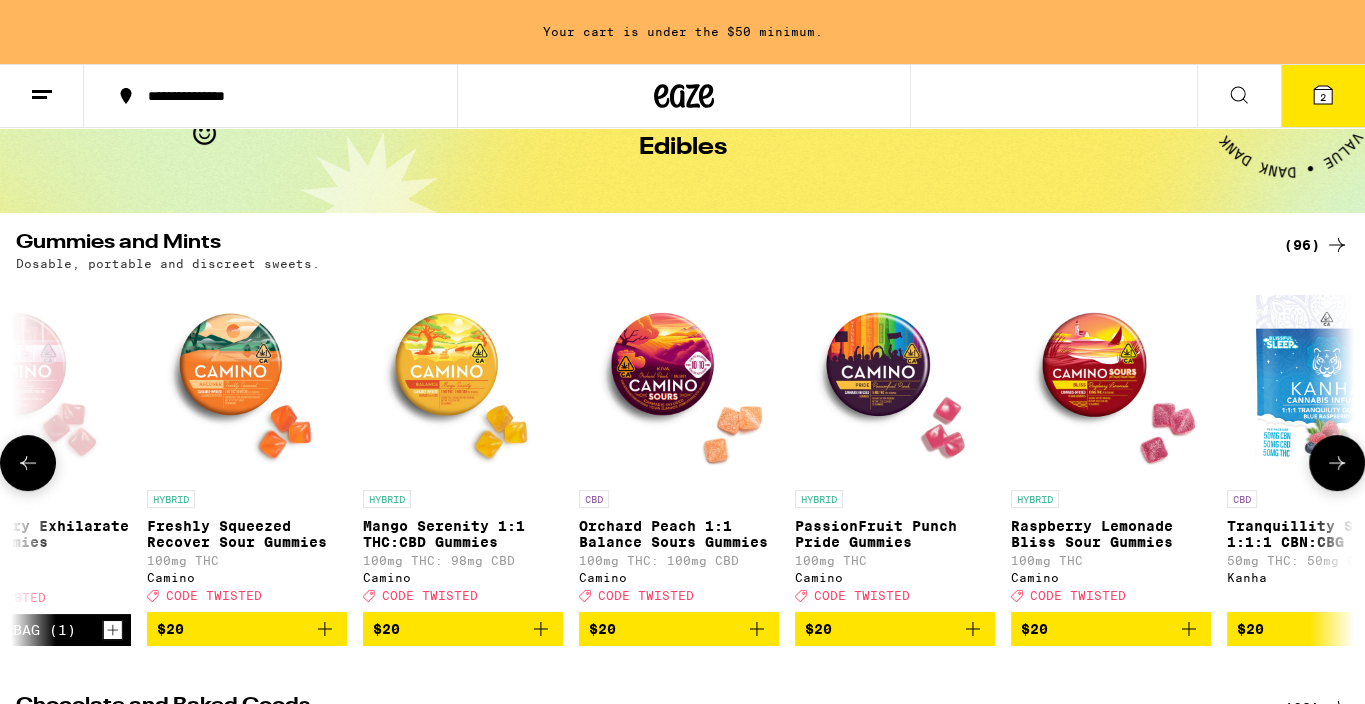 click 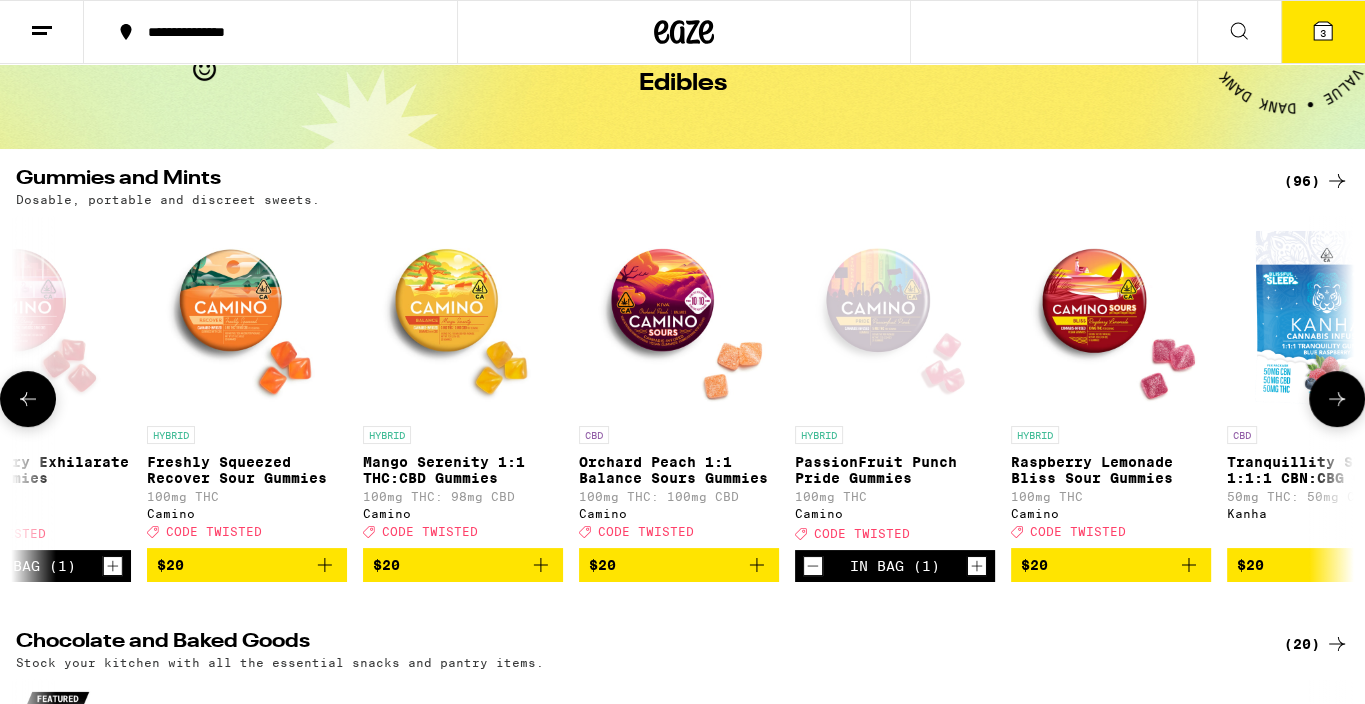 scroll, scrollTop: 45, scrollLeft: 0, axis: vertical 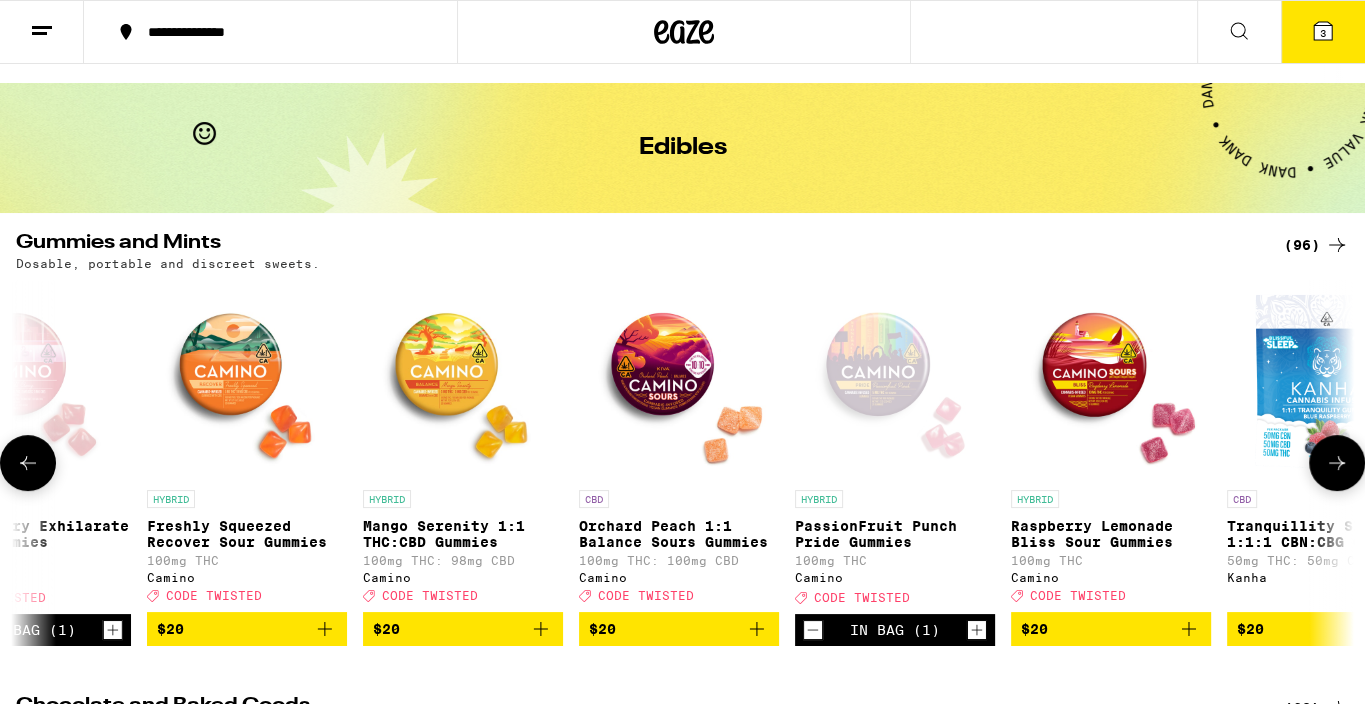 click on "HYBRID" at bounding box center (463, 499) 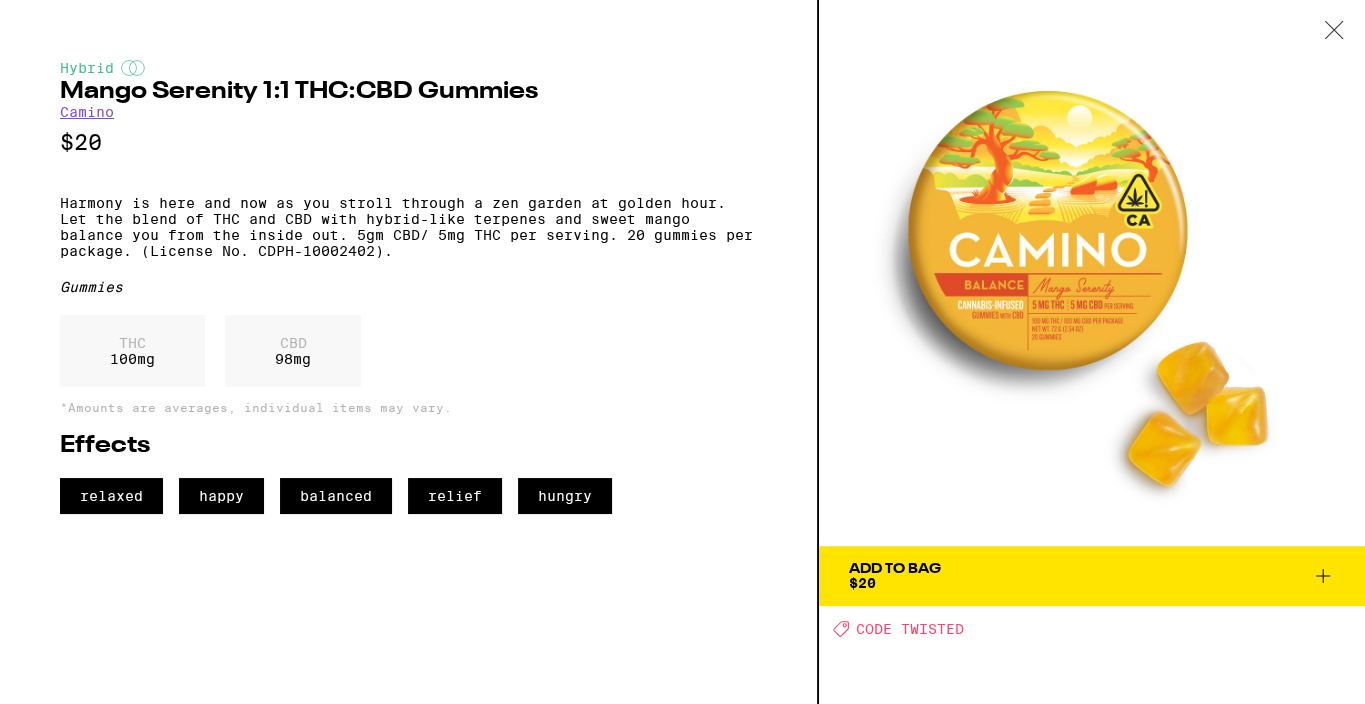 click 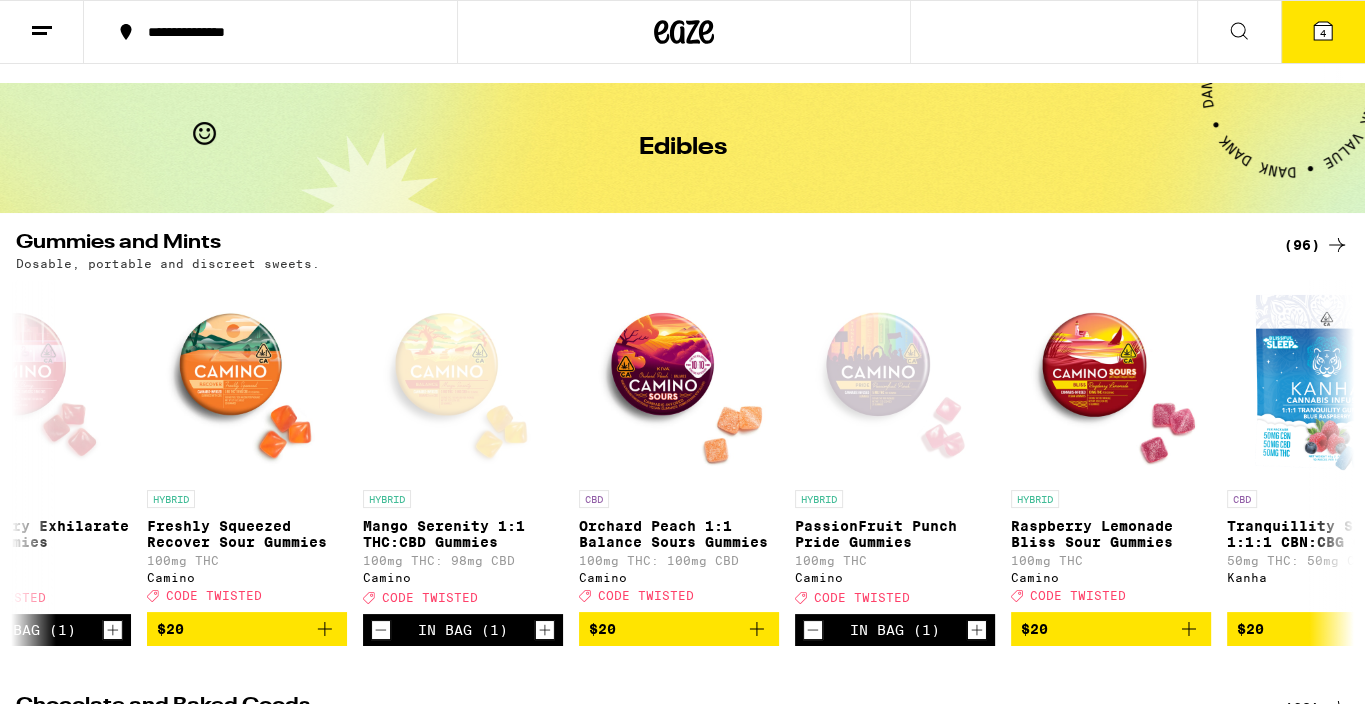 click at bounding box center [895, 380] 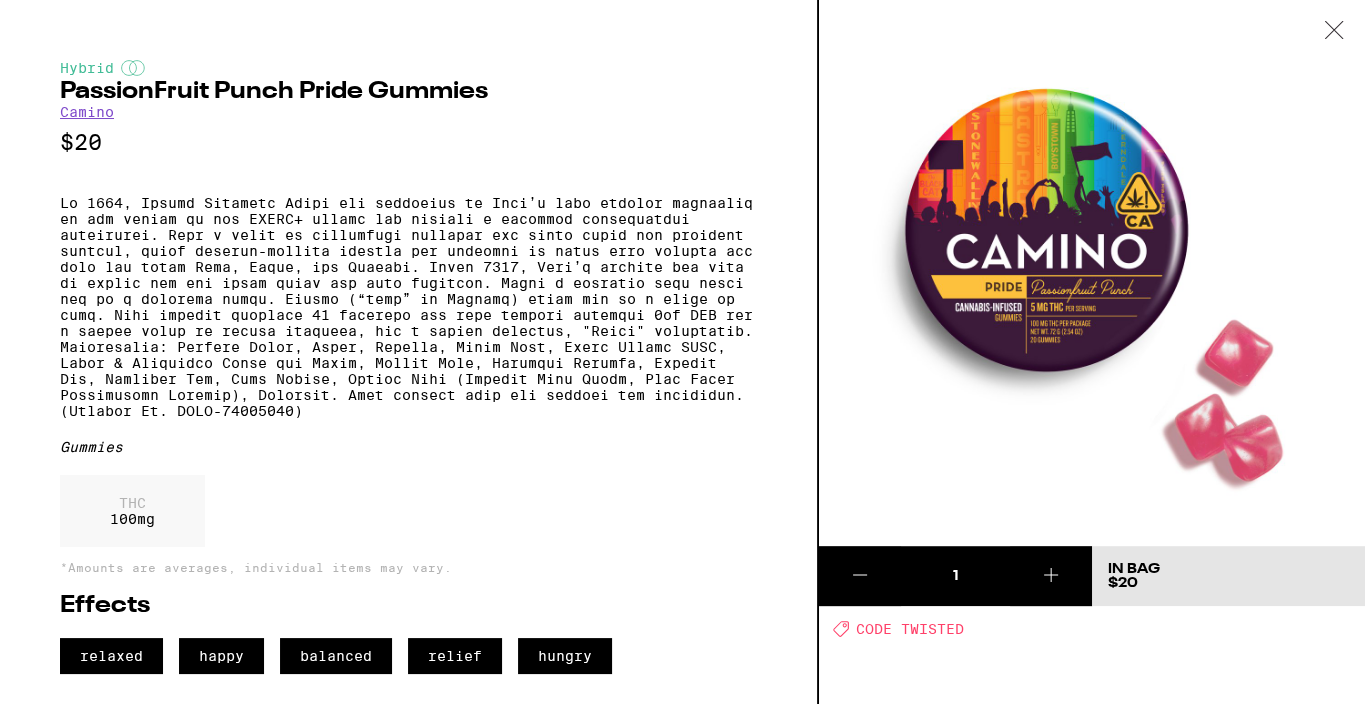 scroll, scrollTop: 24, scrollLeft: 0, axis: vertical 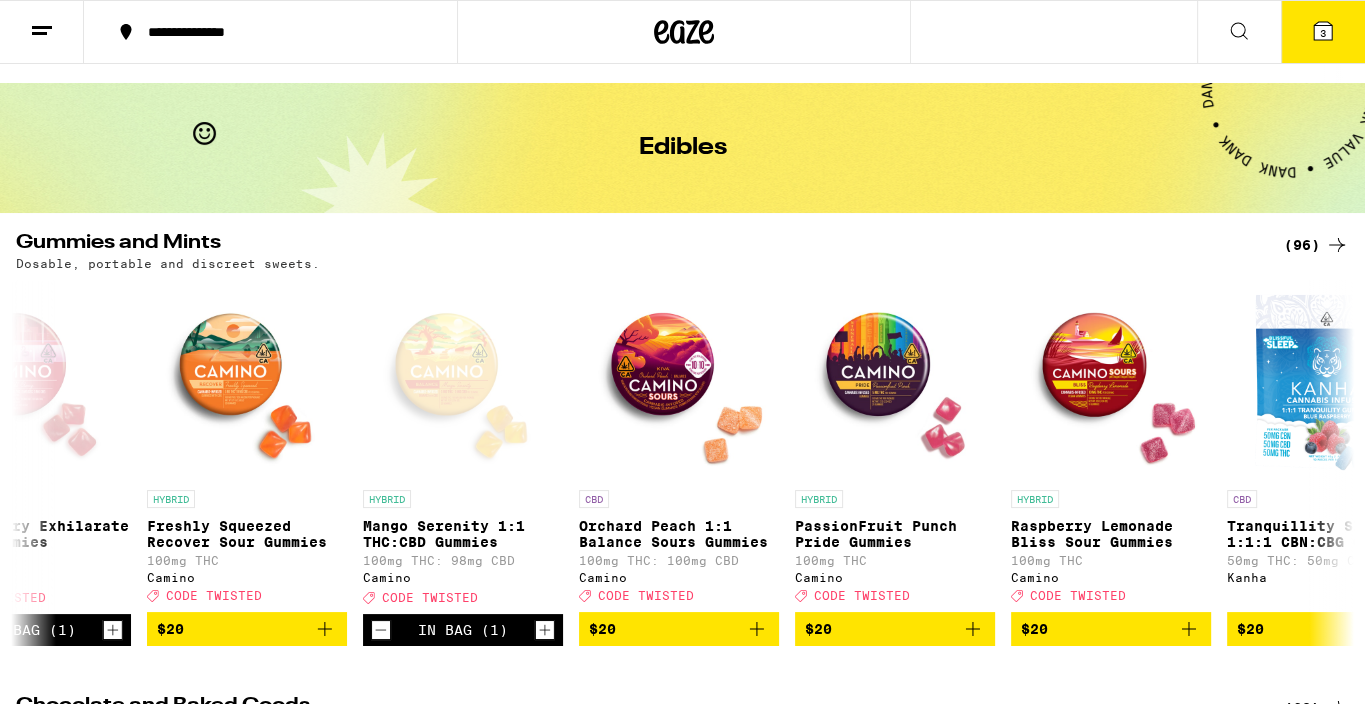 click on "3" at bounding box center (1323, 33) 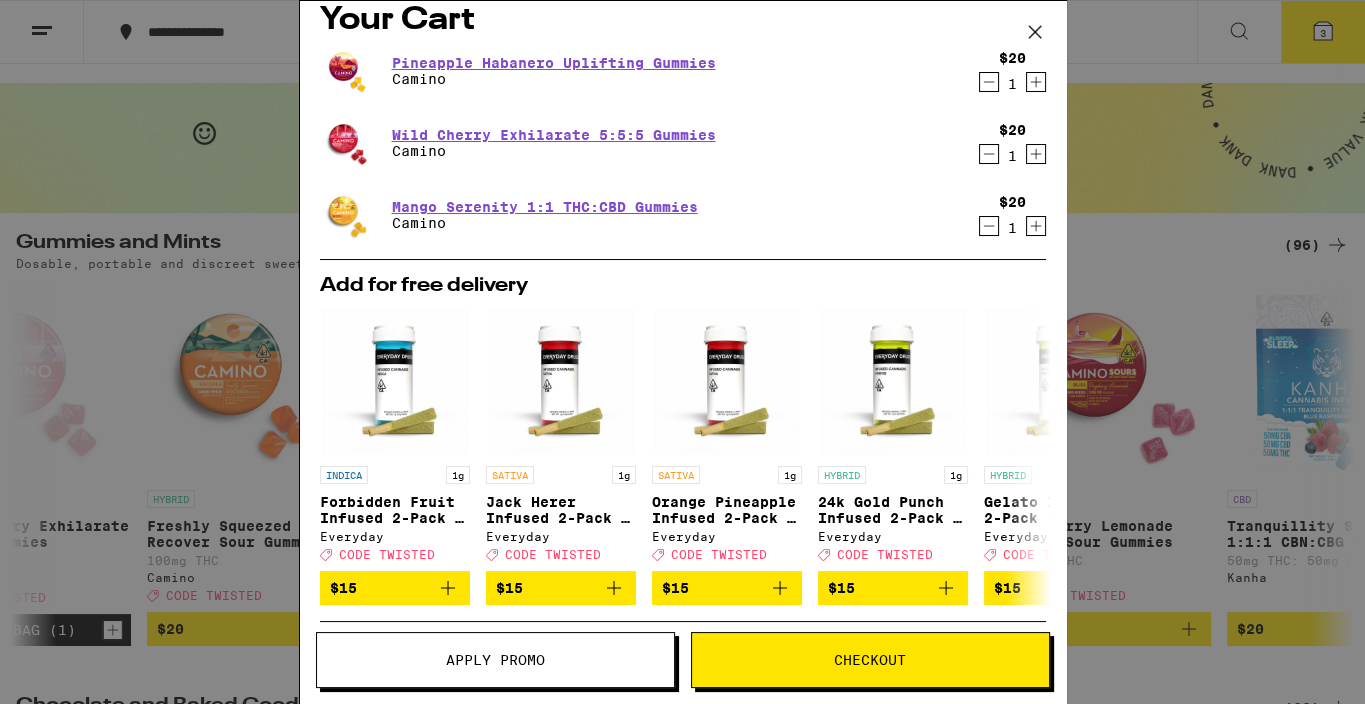 scroll, scrollTop: 44, scrollLeft: 0, axis: vertical 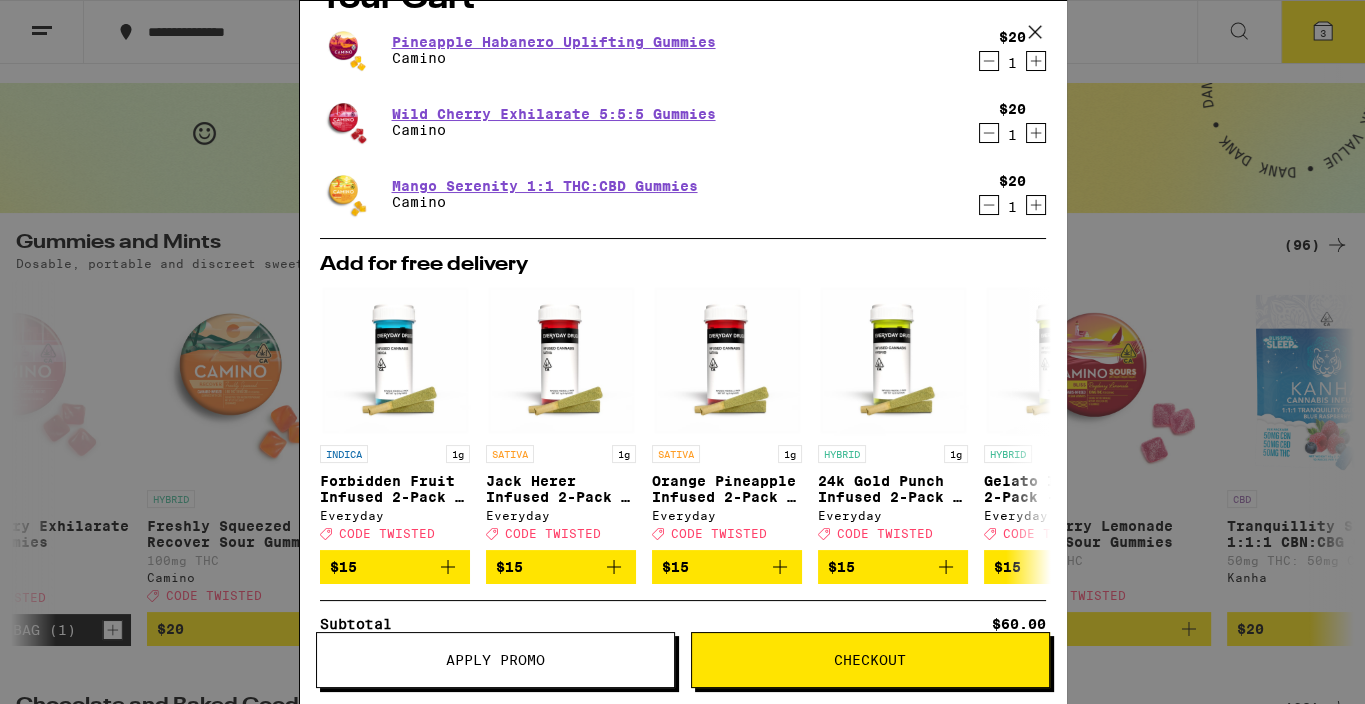click on "Apply Promo" at bounding box center (495, 660) 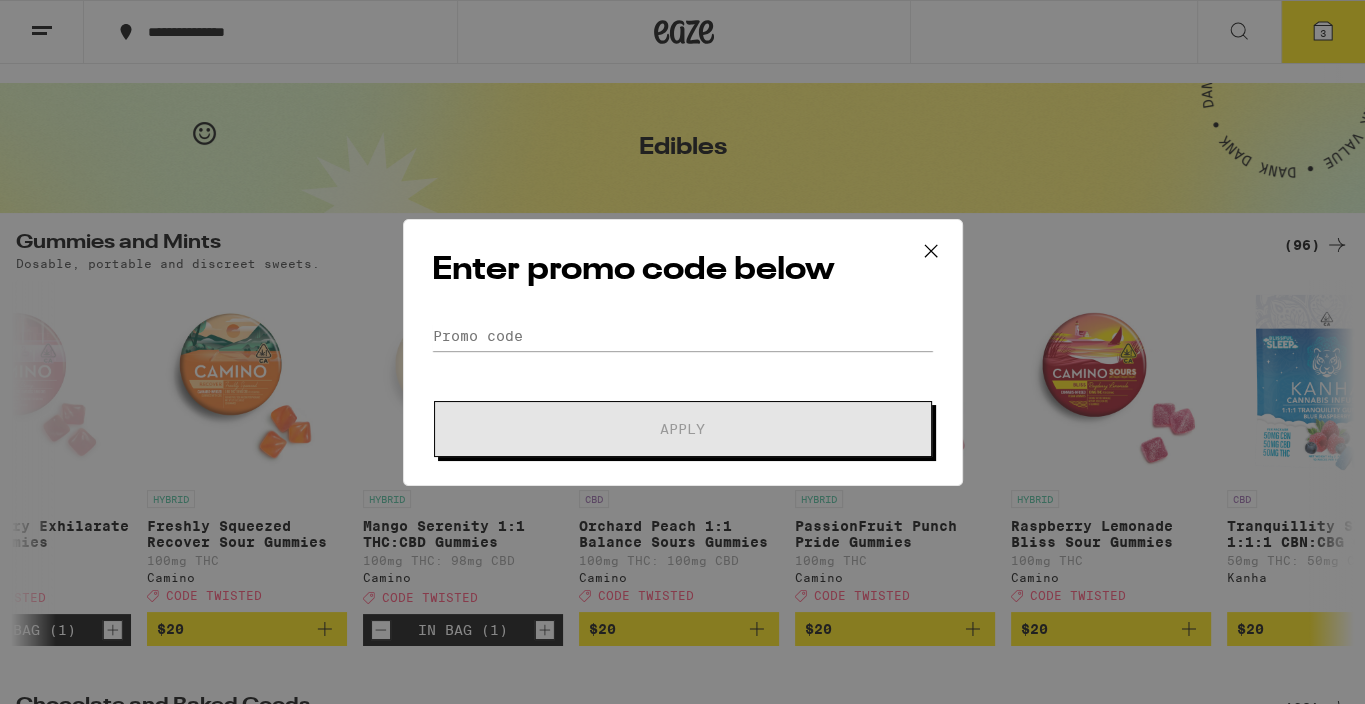 scroll, scrollTop: 0, scrollLeft: 0, axis: both 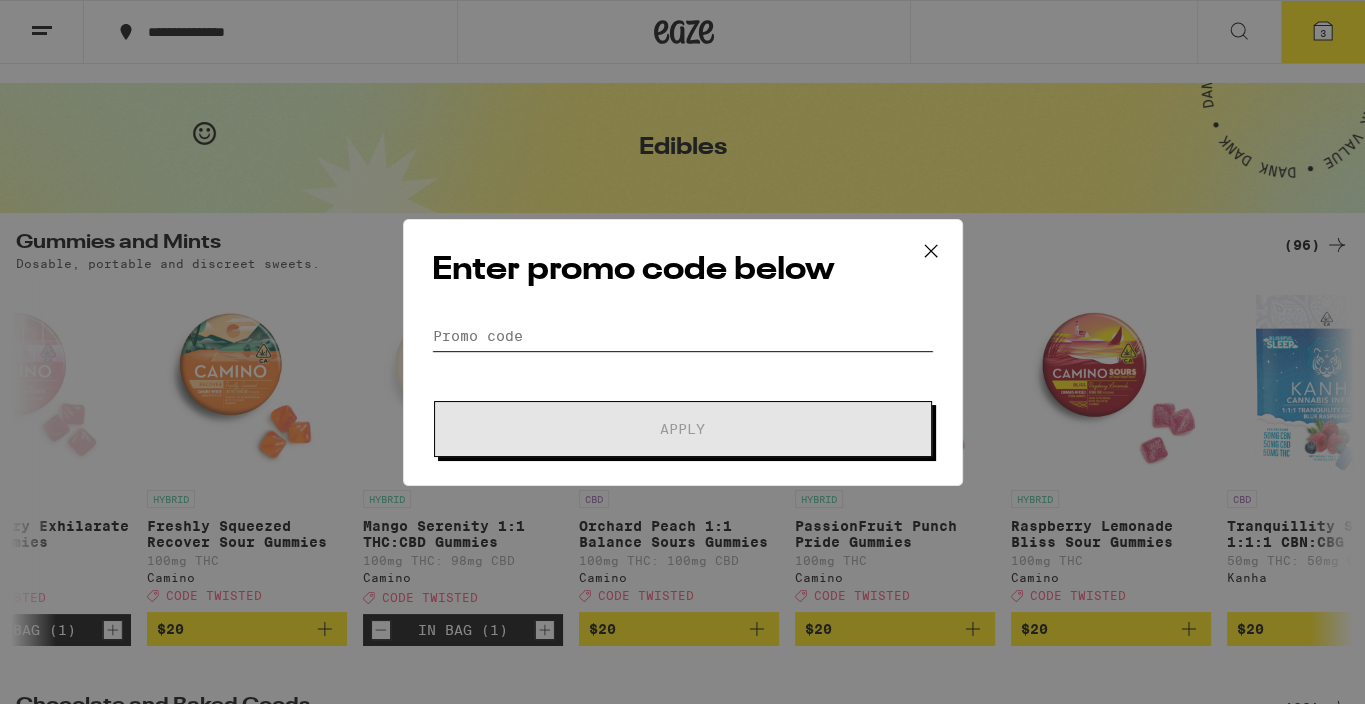 click on "Promo Code" at bounding box center (683, 336) 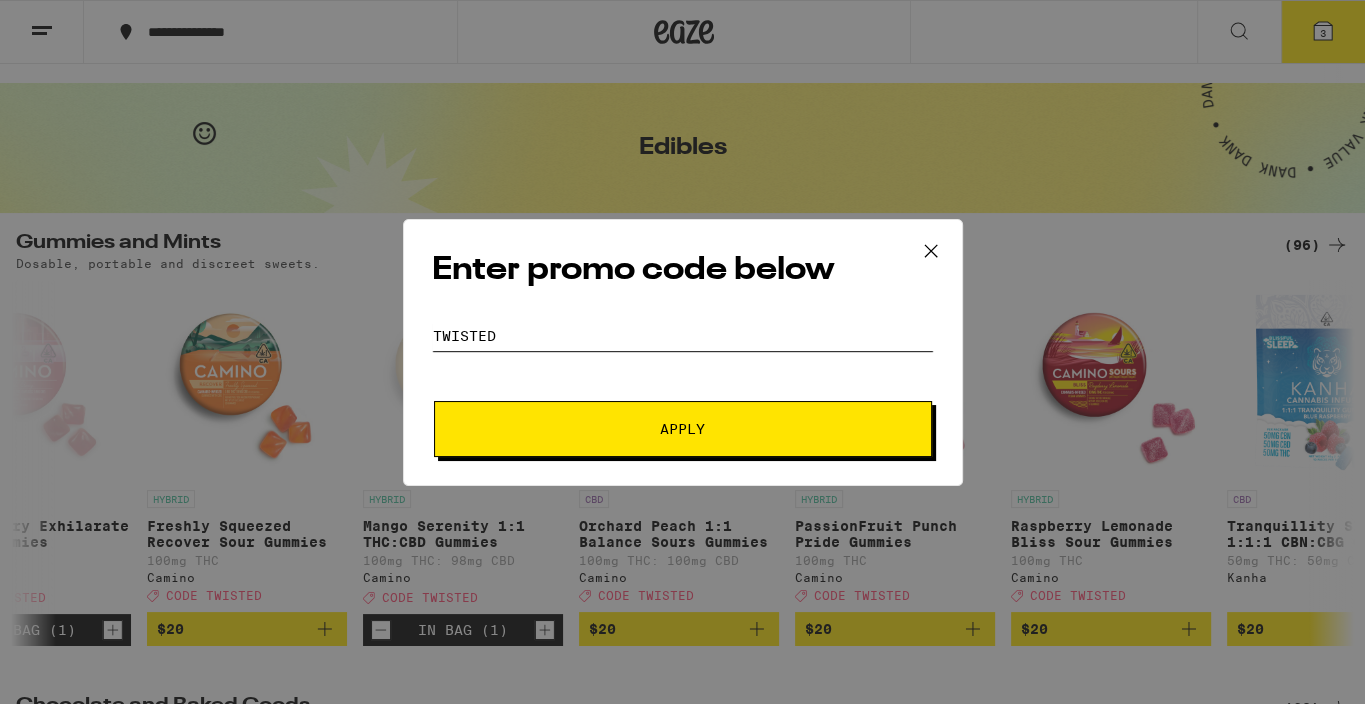 type on "TWISTED" 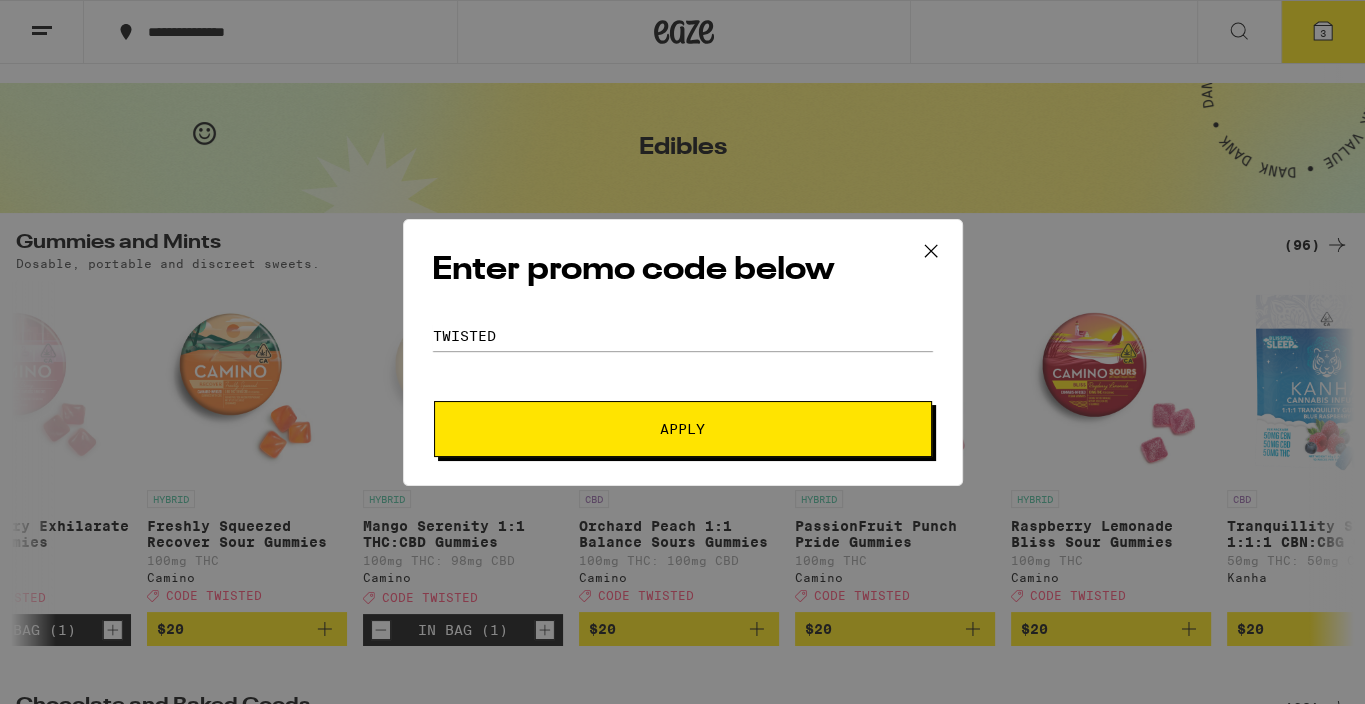 click on "Apply" at bounding box center [683, 429] 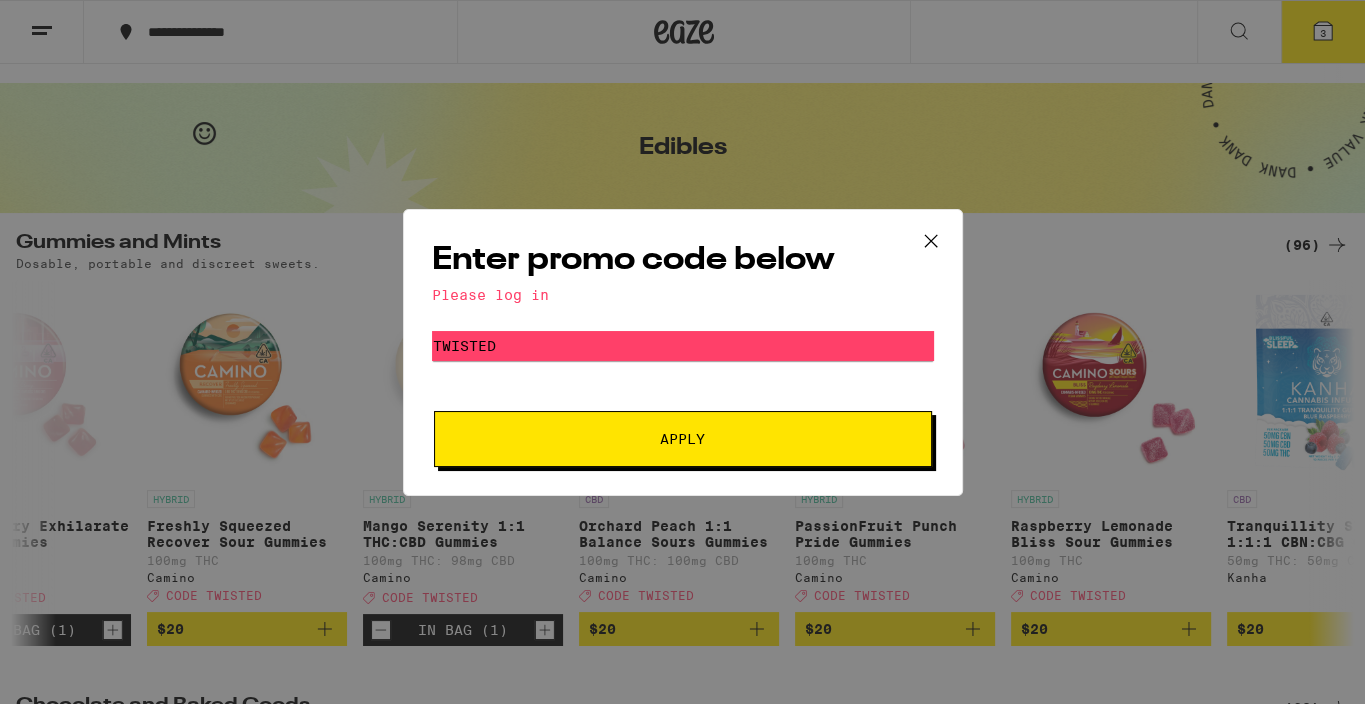click on "Please log in" at bounding box center (683, 295) 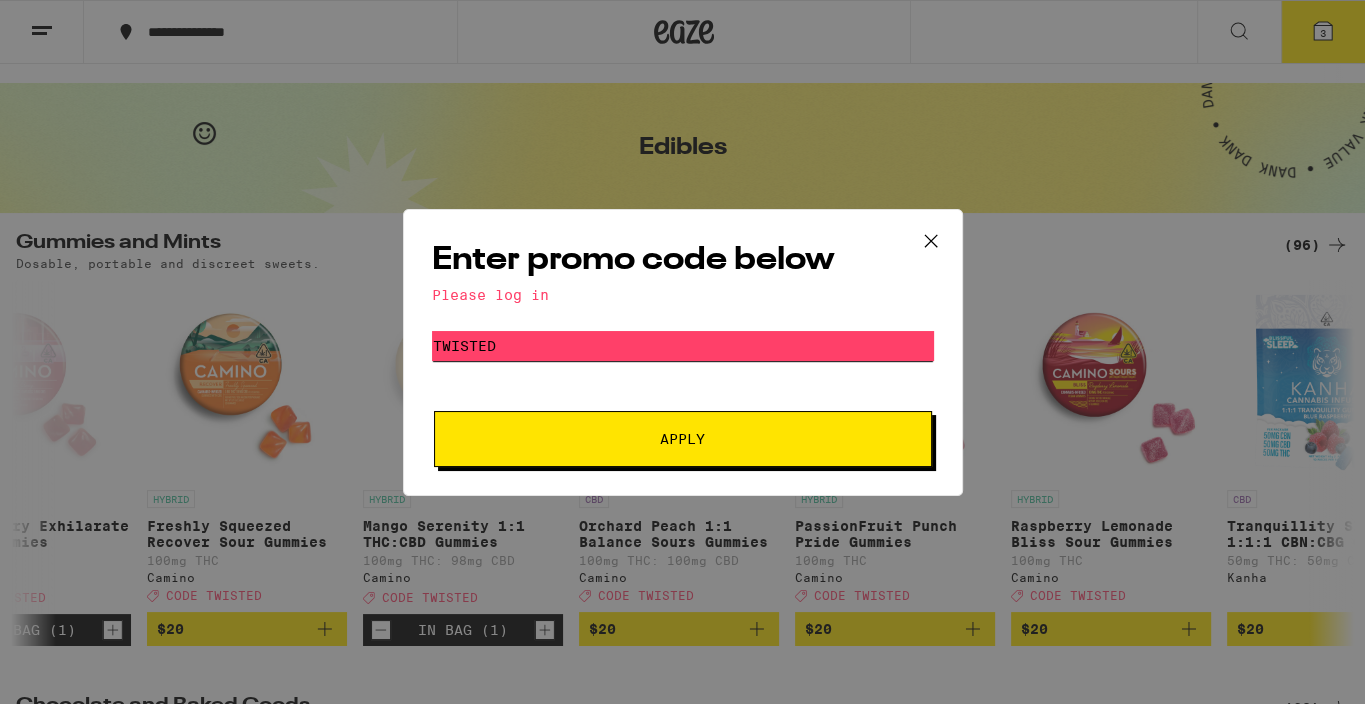 click on "TWISTED" at bounding box center [683, 346] 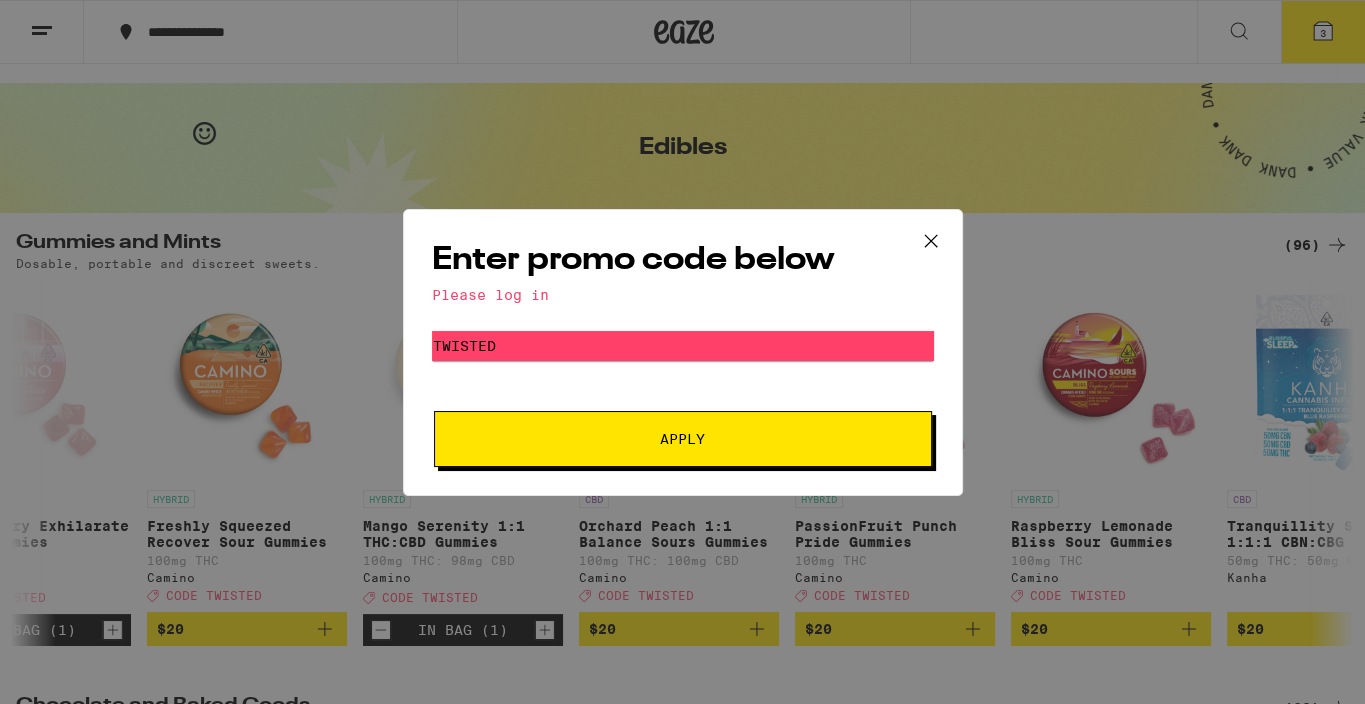 click on "Please log in" at bounding box center (683, 295) 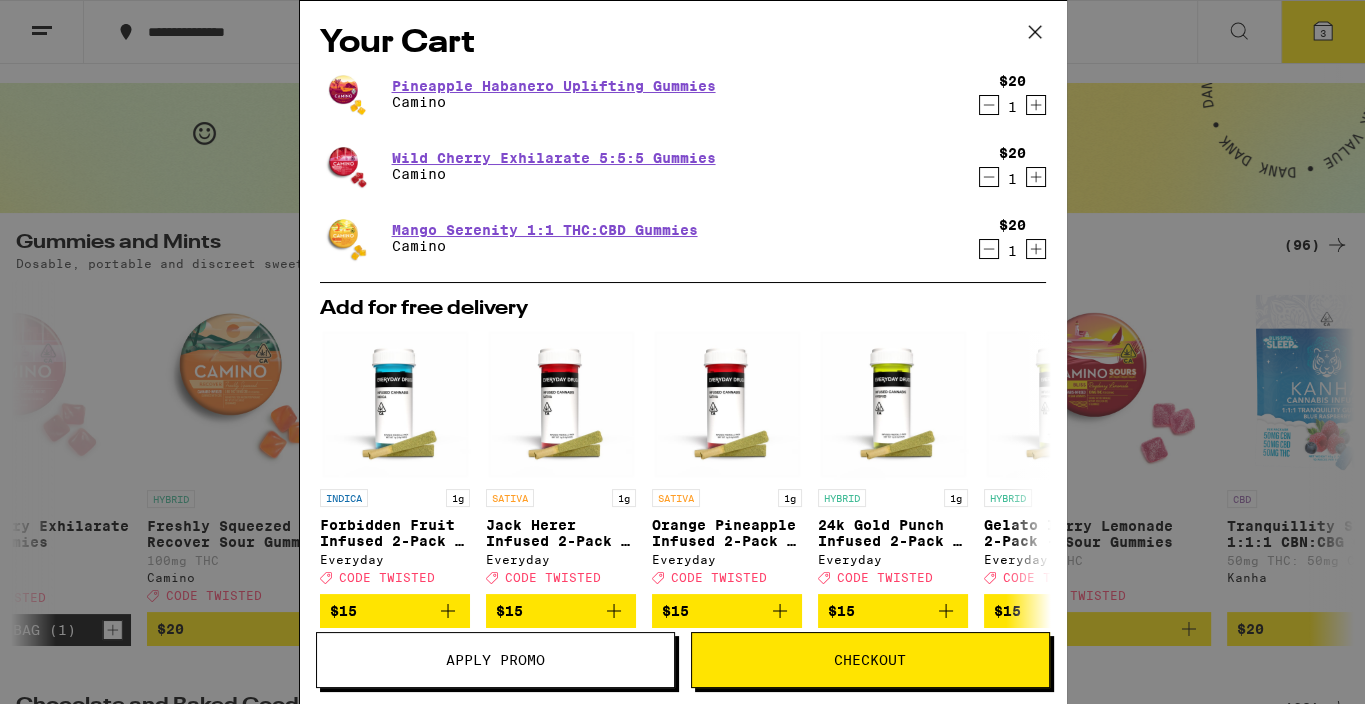 scroll, scrollTop: 165, scrollLeft: 0, axis: vertical 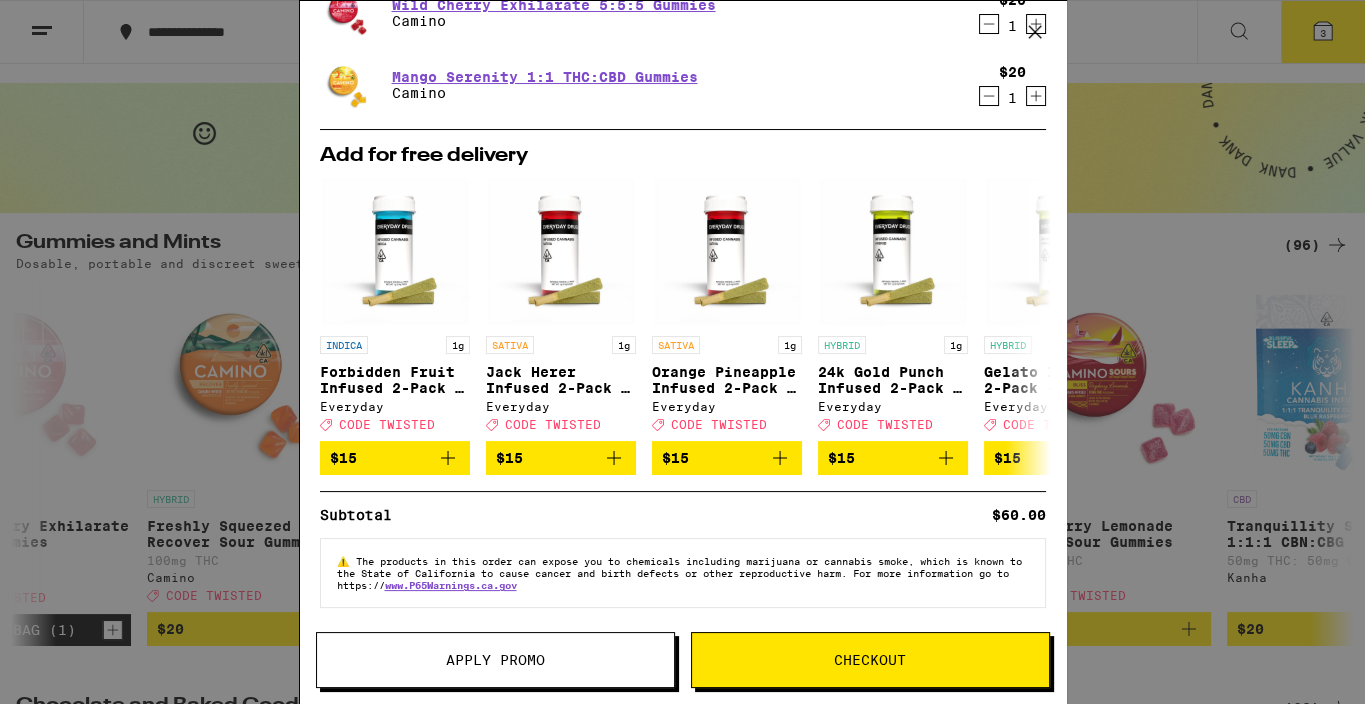 click on "Checkout" at bounding box center [870, 660] 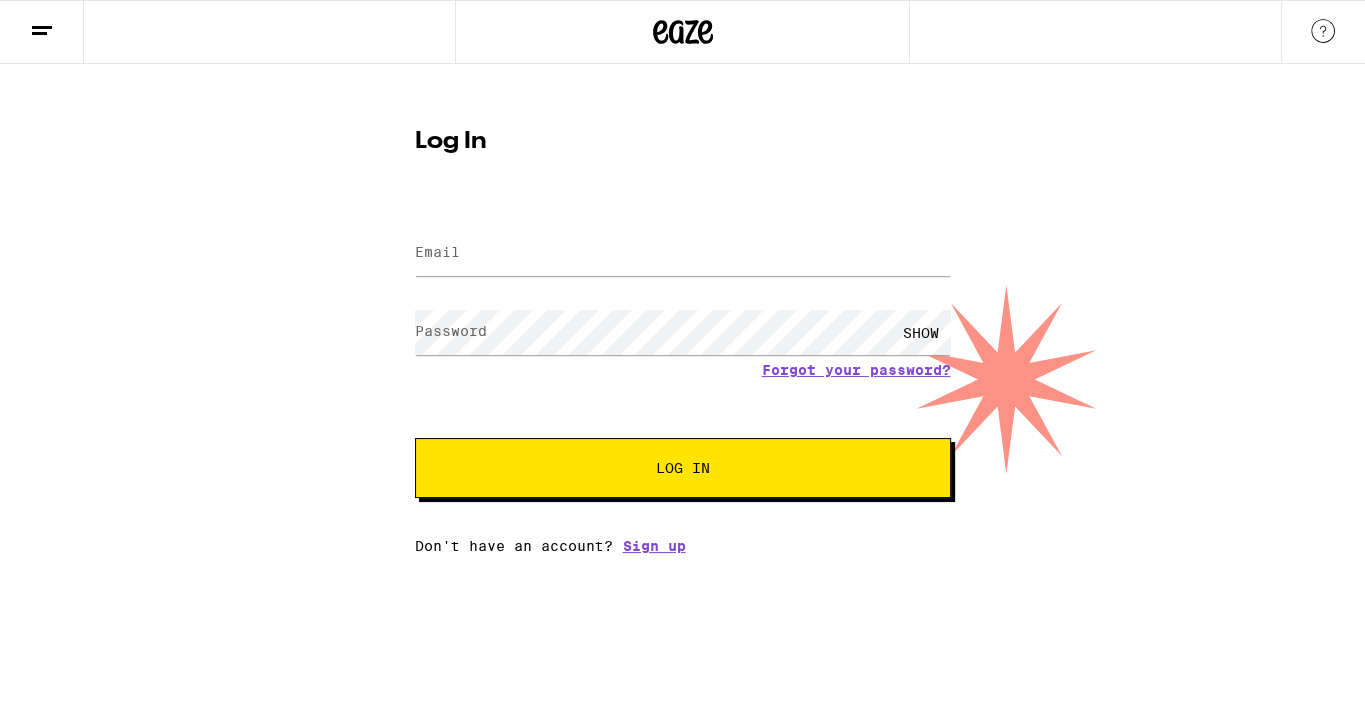scroll, scrollTop: 0, scrollLeft: 0, axis: both 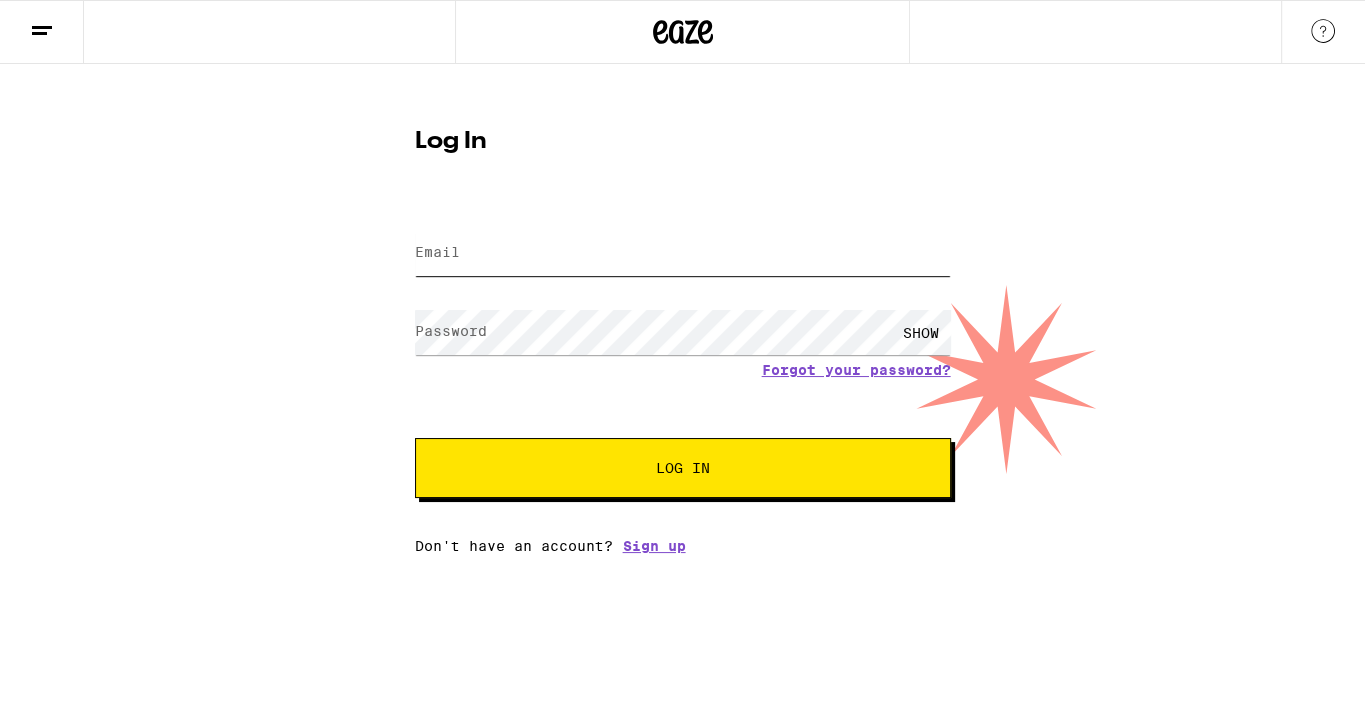 type on "[EMAIL]" 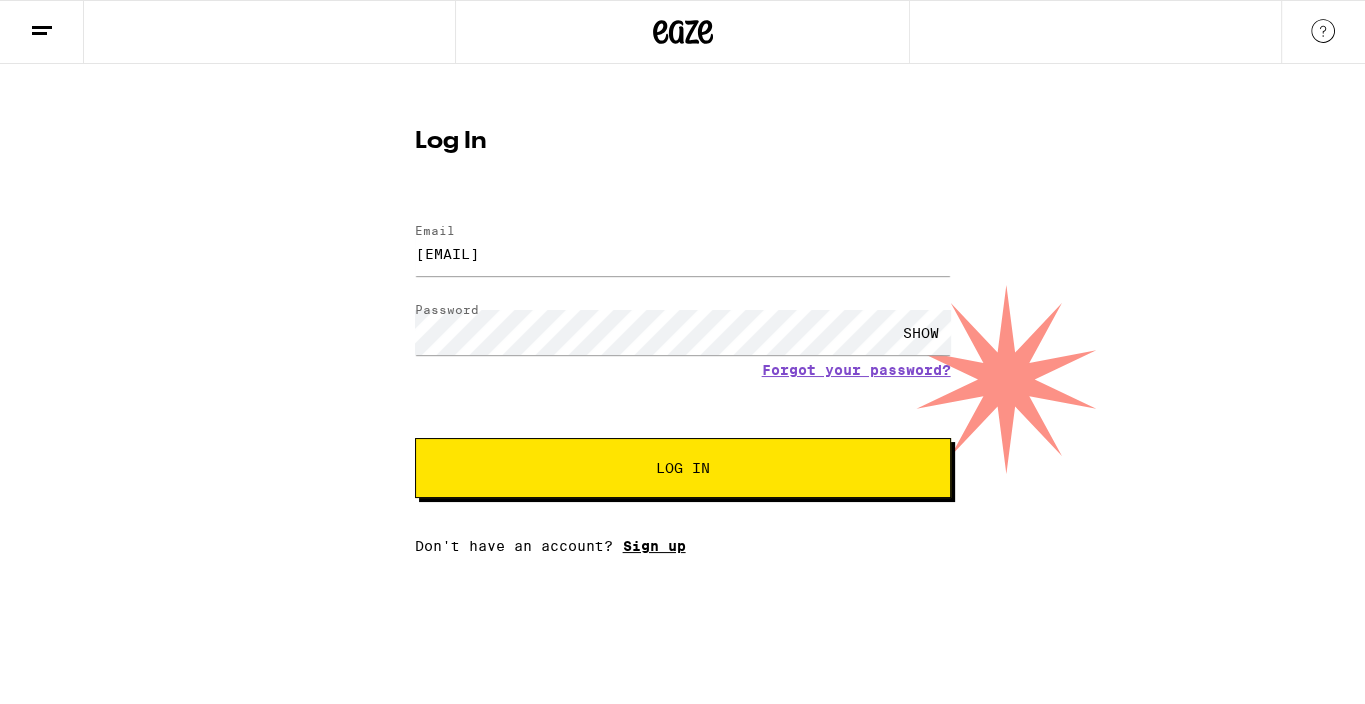 click on "Sign up" at bounding box center (654, 546) 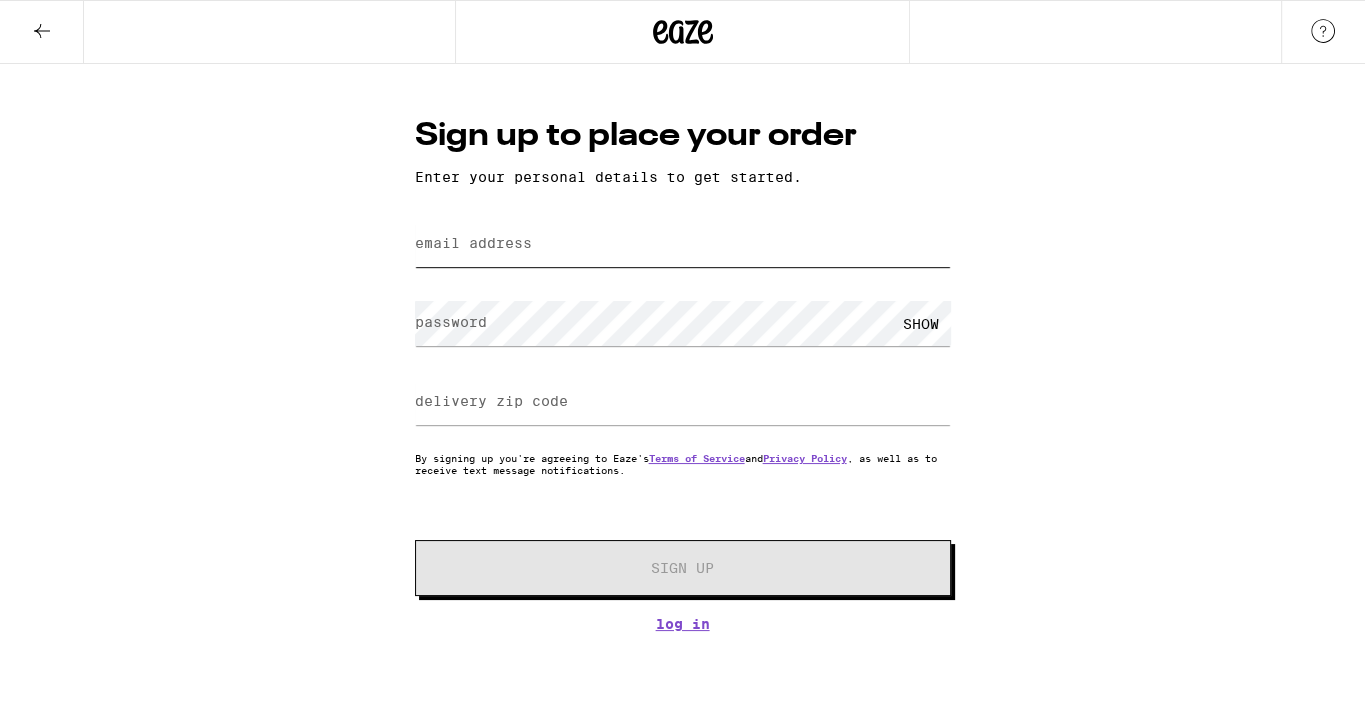 click on "email address" at bounding box center [683, 244] 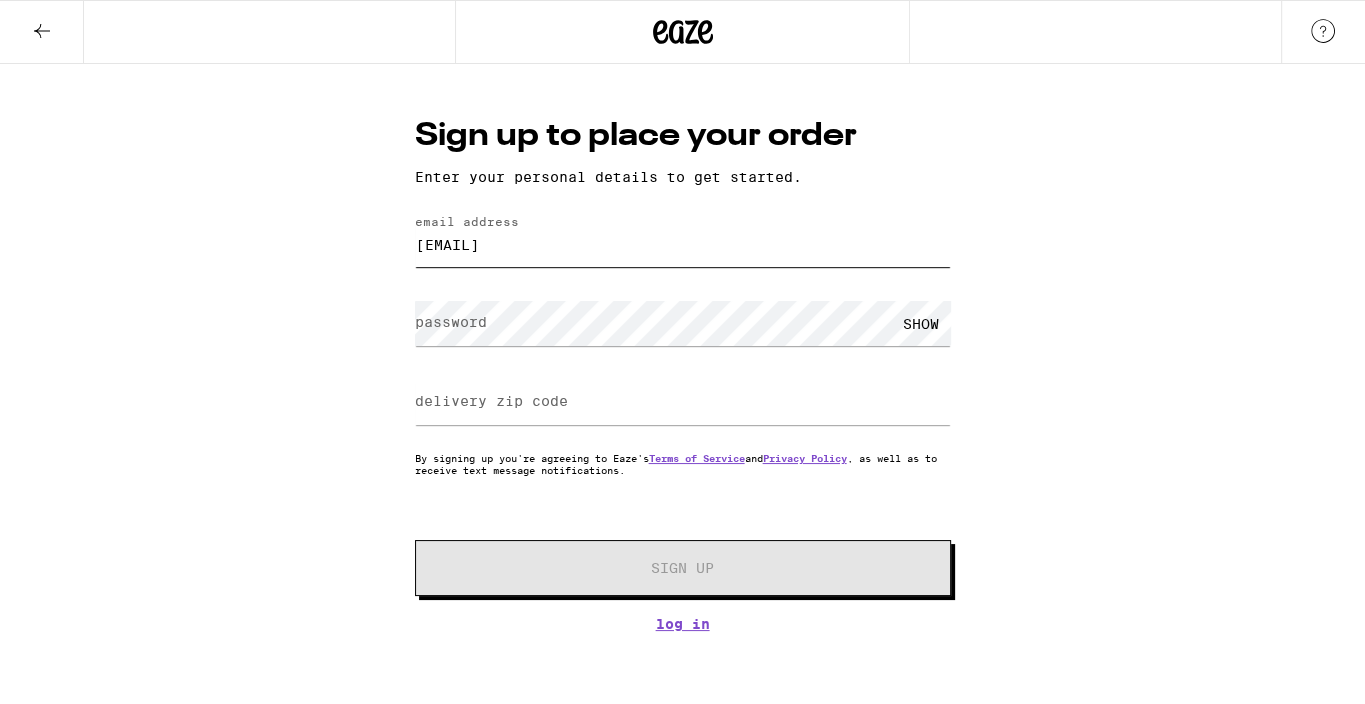 type on "[EMAIL]" 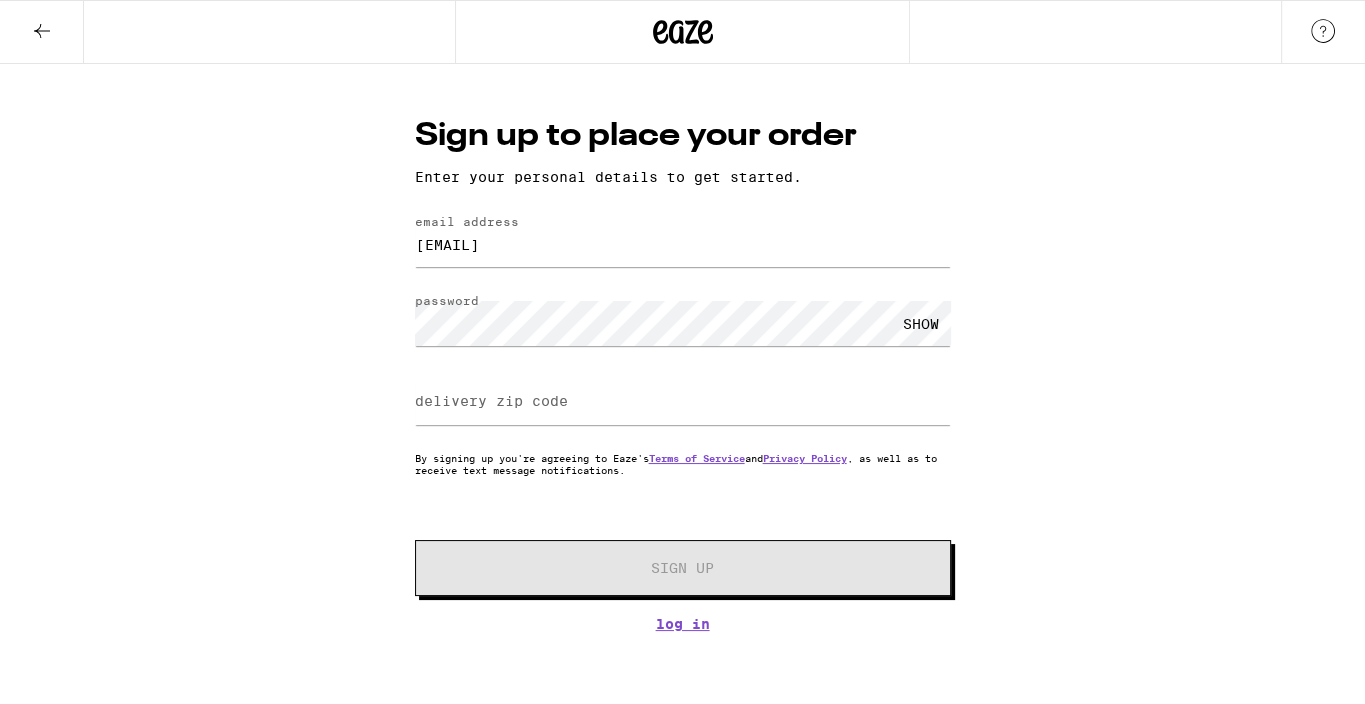 click on "SHOW" at bounding box center [921, 323] 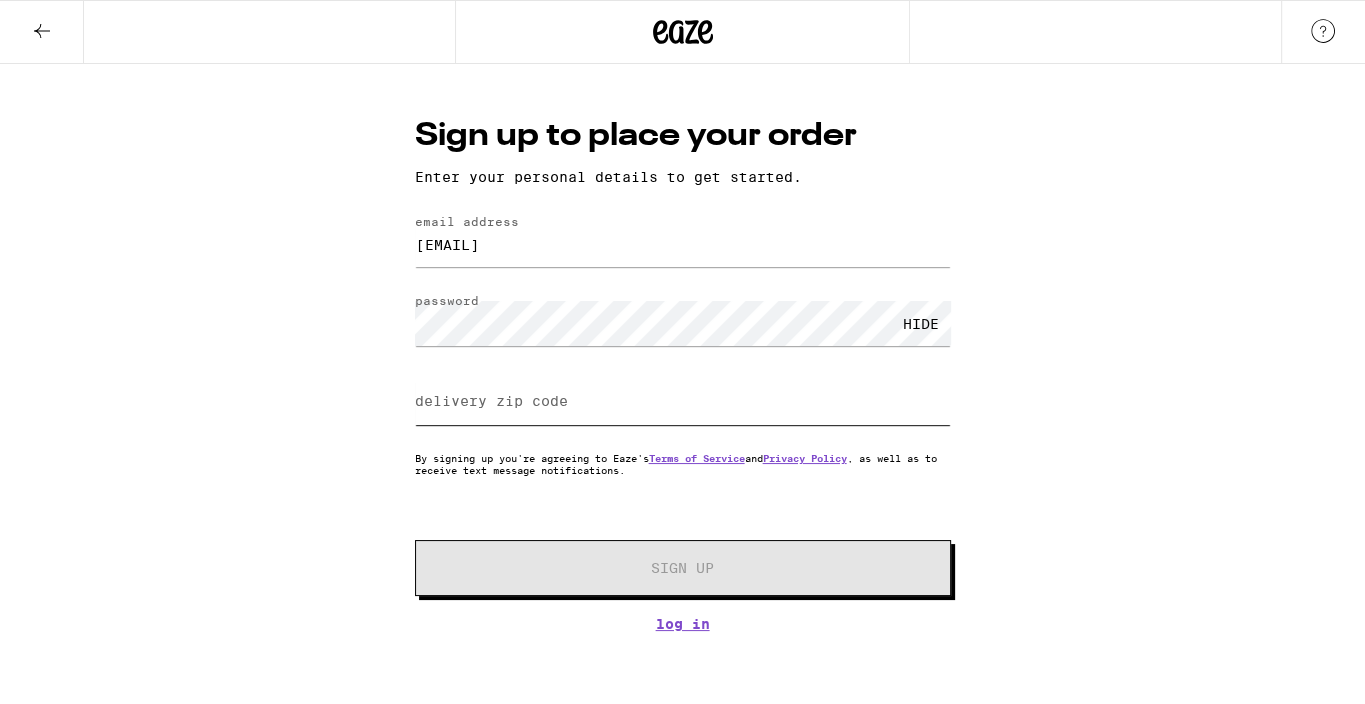 click on "delivery zip code" at bounding box center [683, 402] 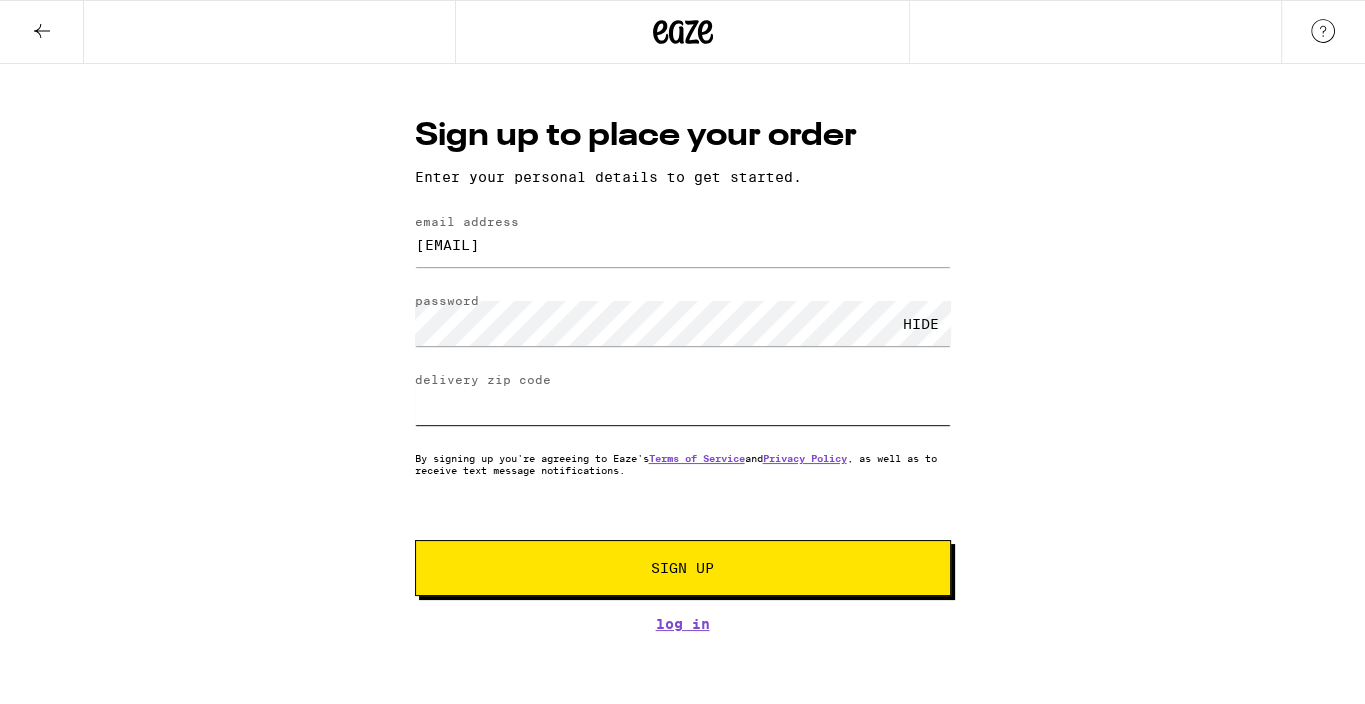 type on "[POSTAL_CODE]" 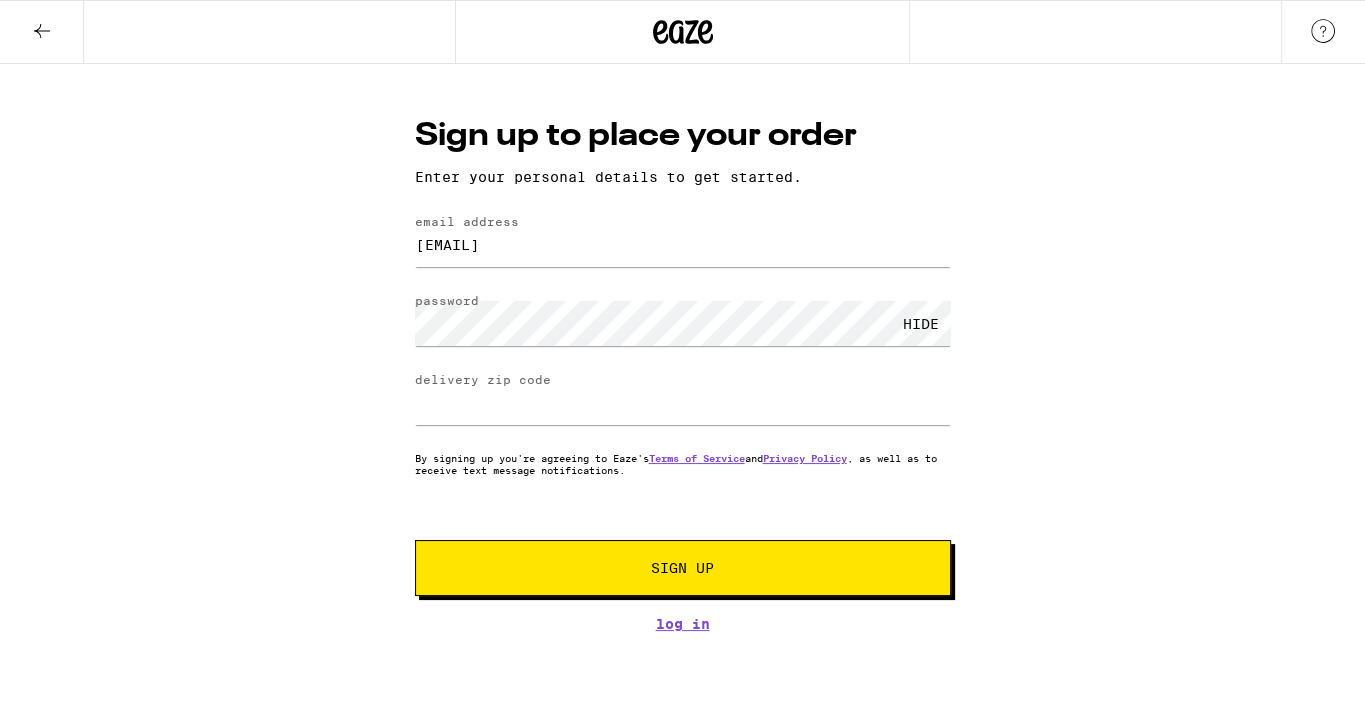 click on "Sign Up" at bounding box center [683, 568] 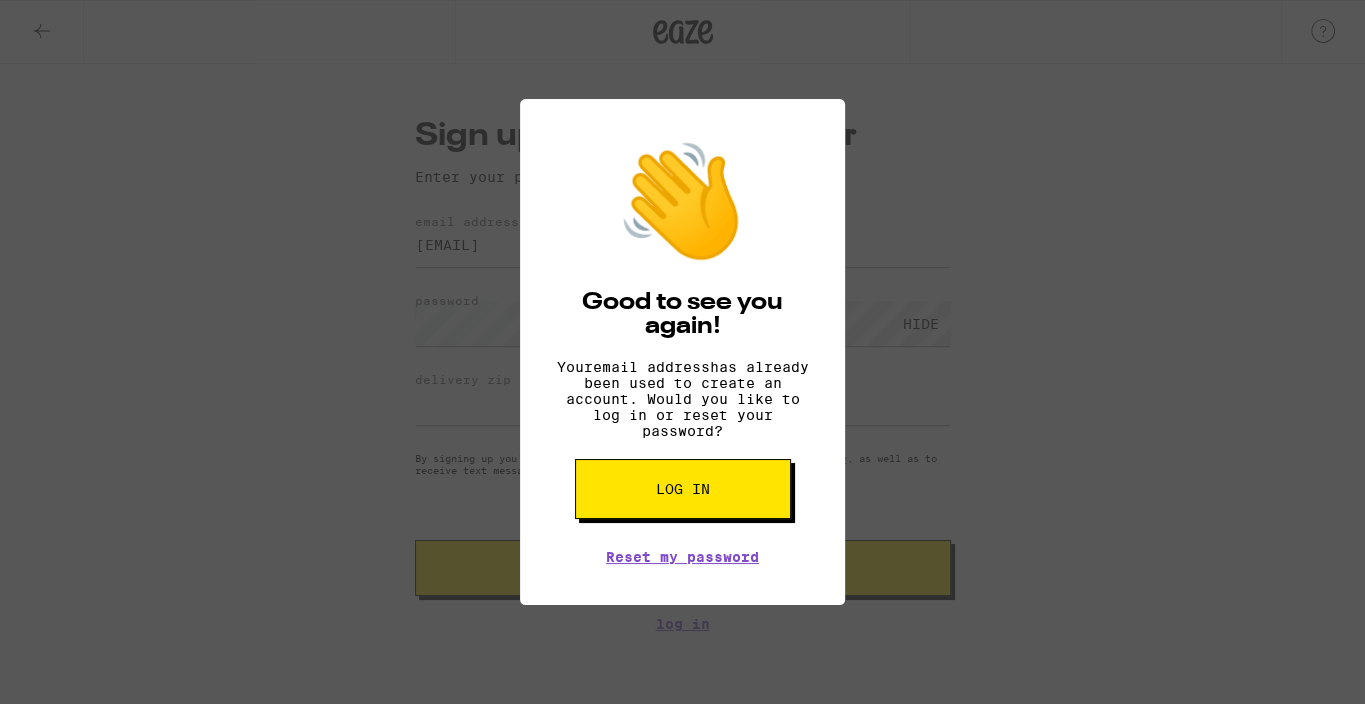 click on "Log in" at bounding box center (683, 489) 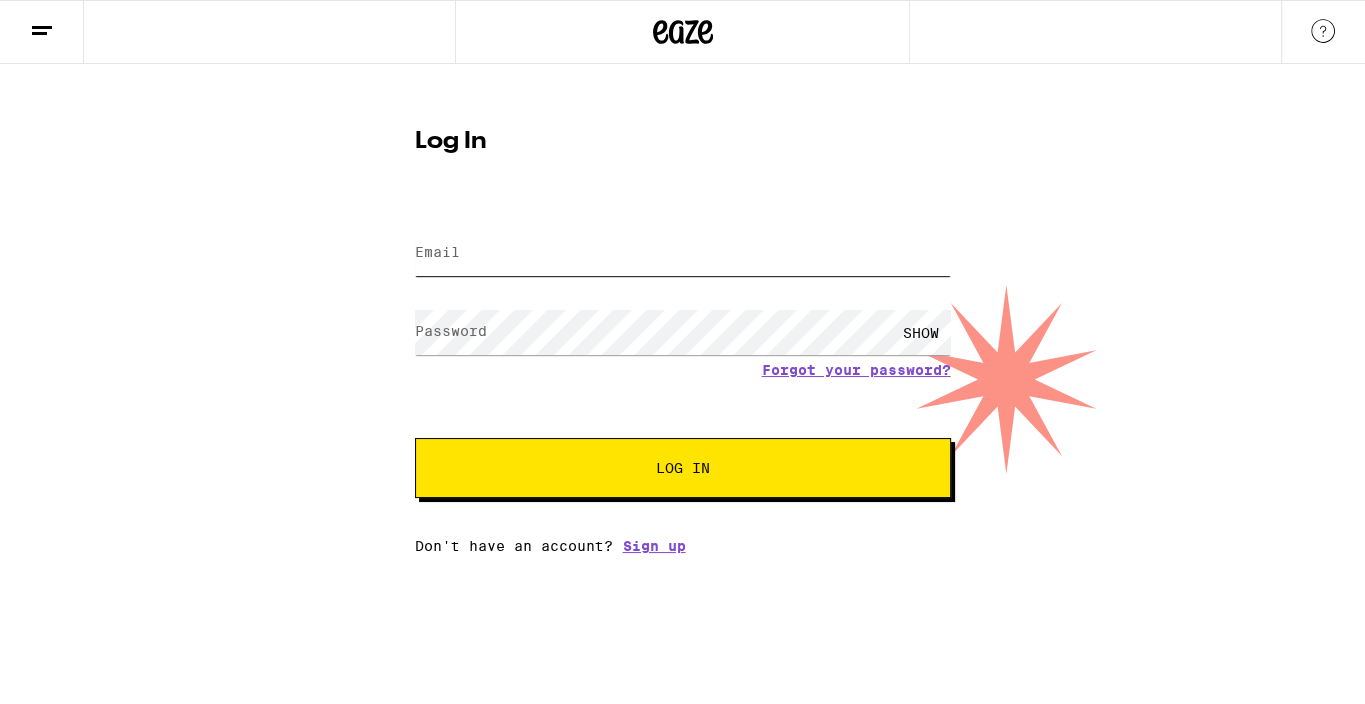 type on "[EMAIL]" 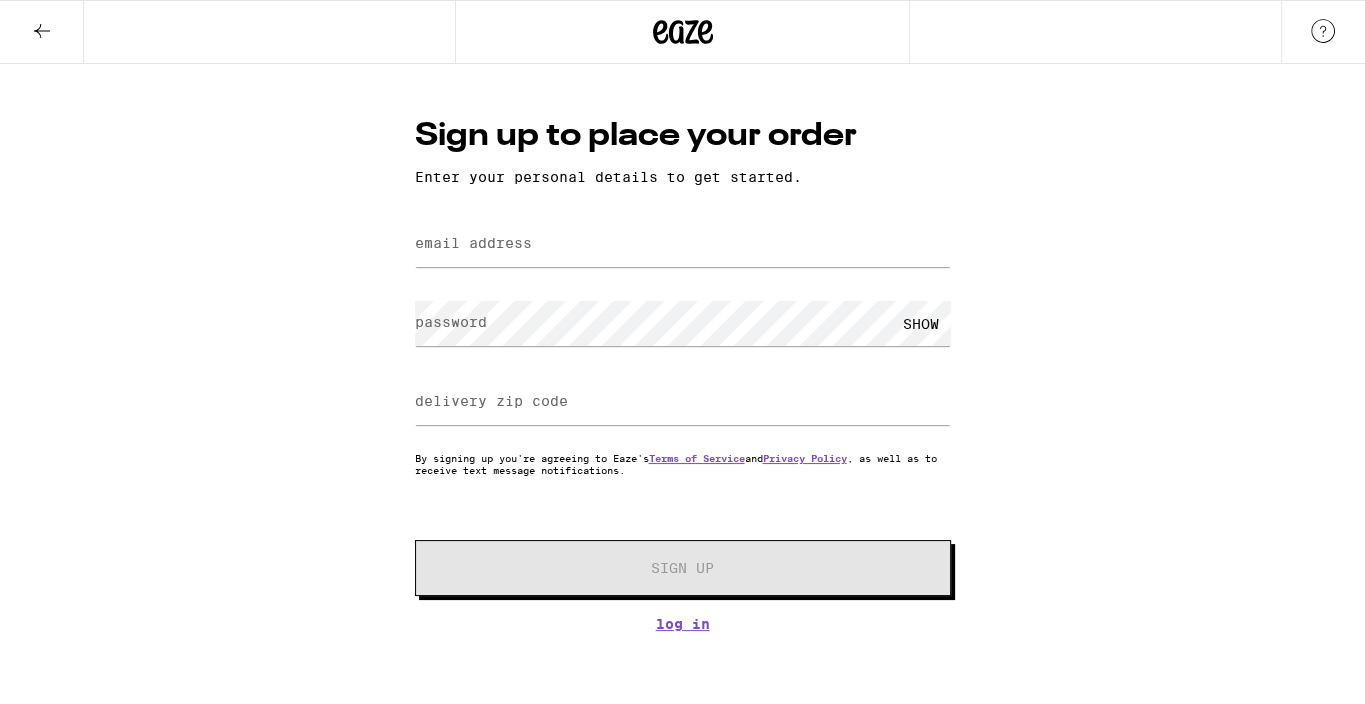 click 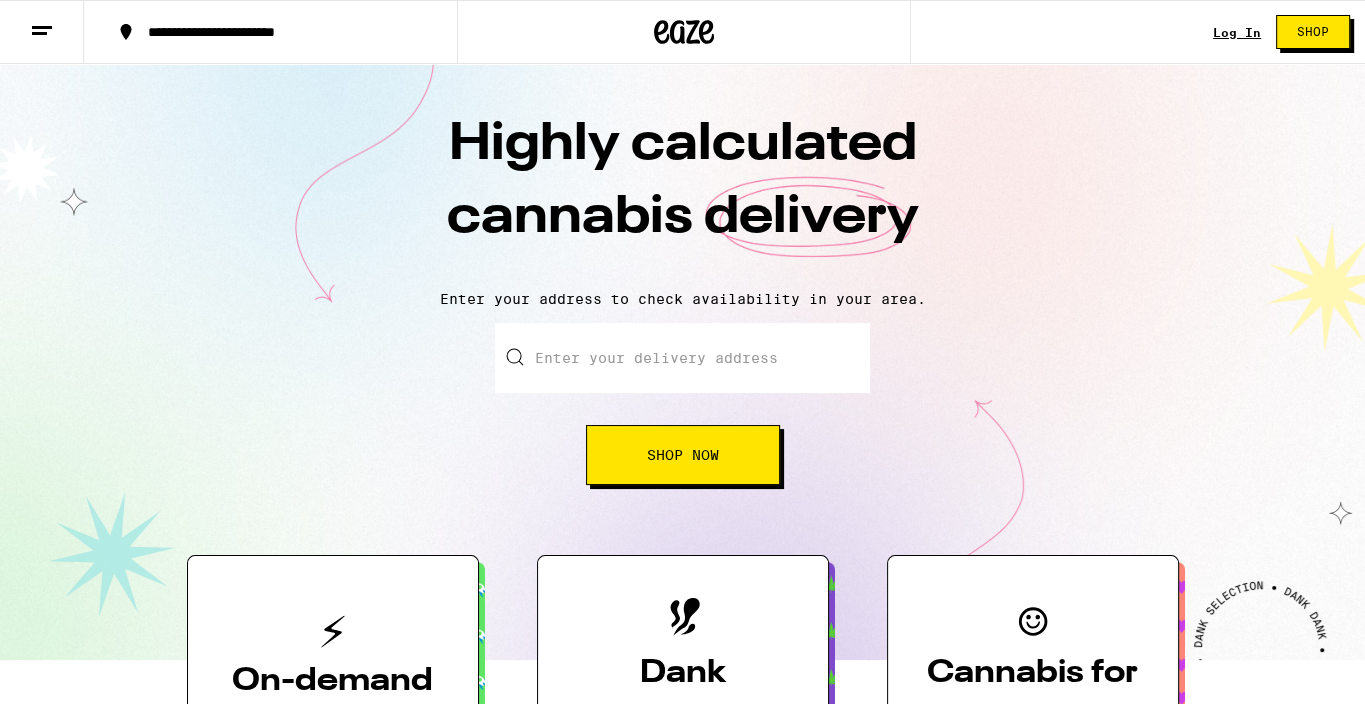 click on "Log In" at bounding box center (1237, 32) 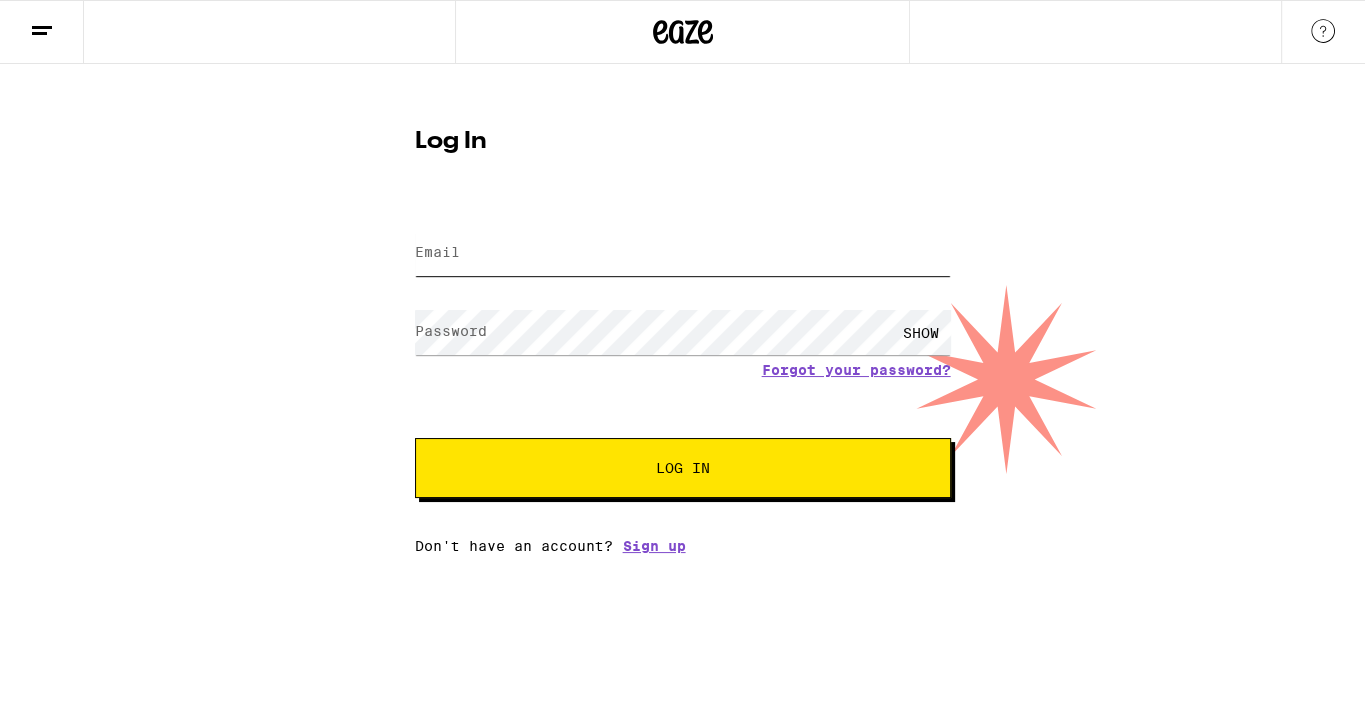 type on "[EMAIL]" 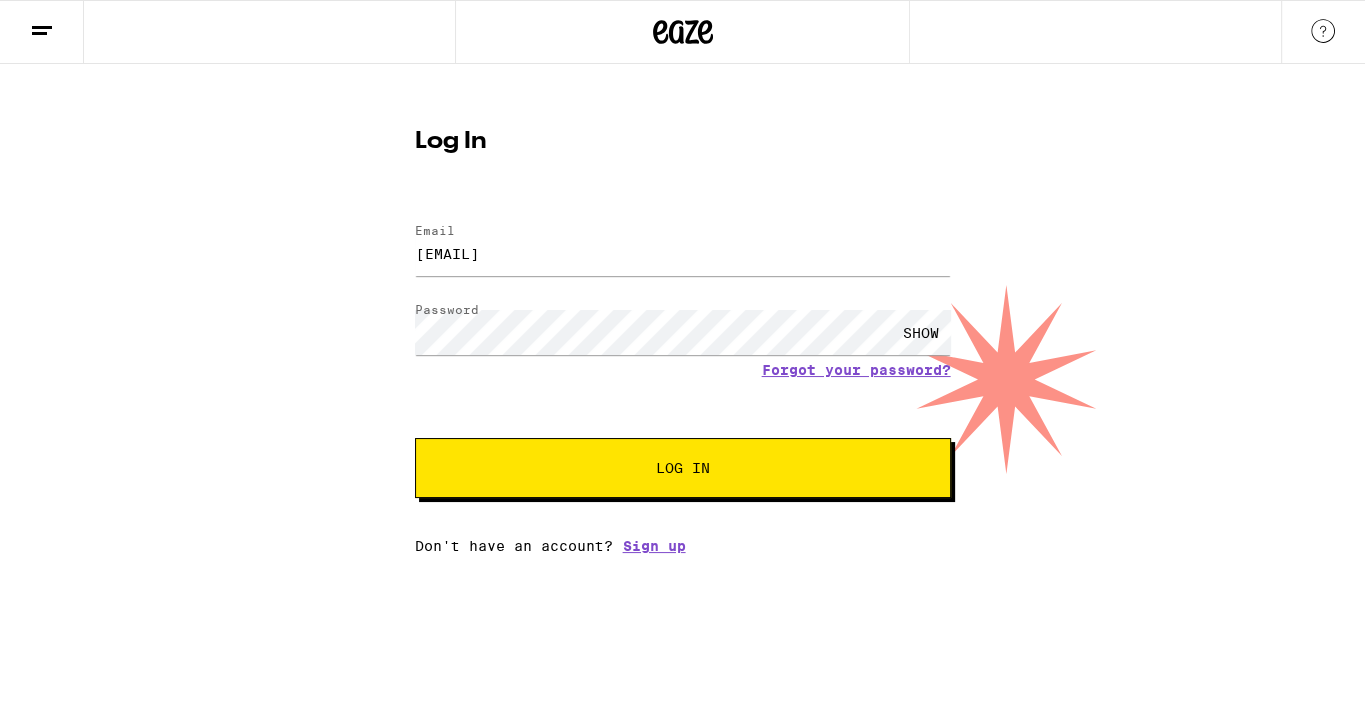 click on "Log In" at bounding box center (683, 468) 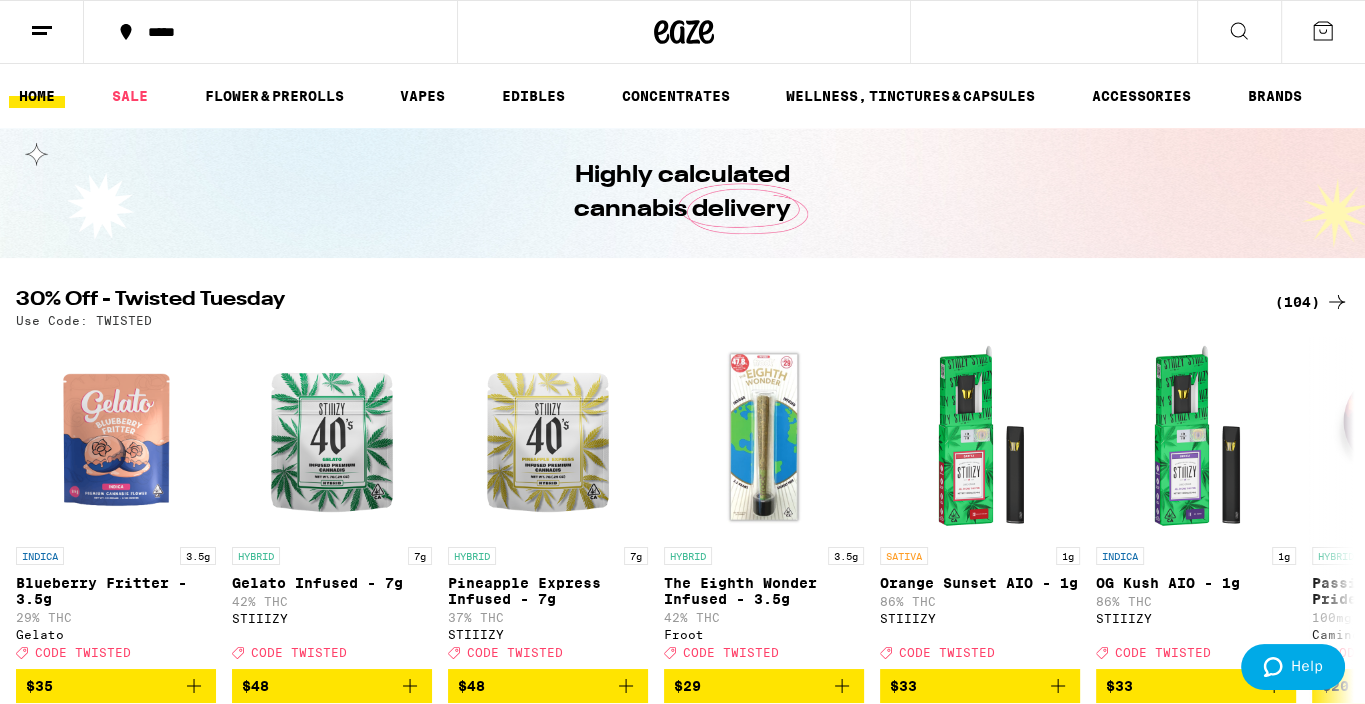 scroll, scrollTop: 0, scrollLeft: 0, axis: both 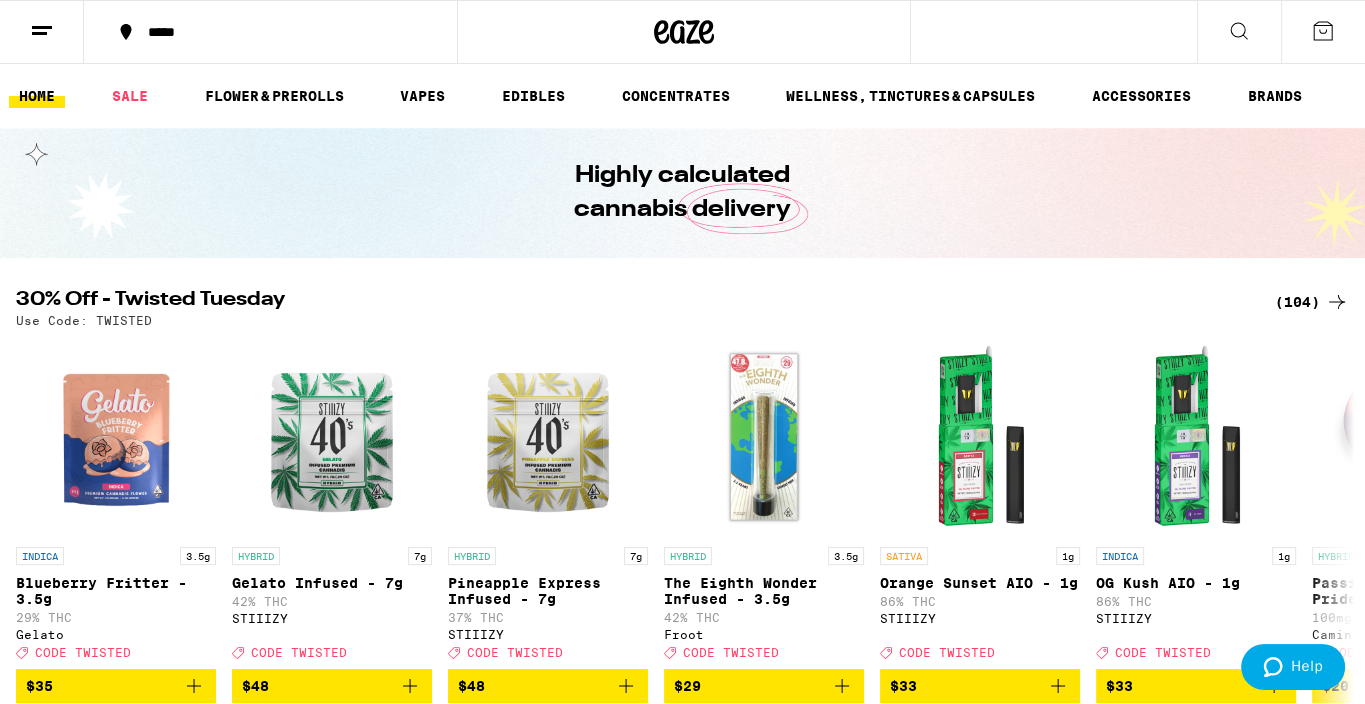 click at bounding box center [1323, 32] 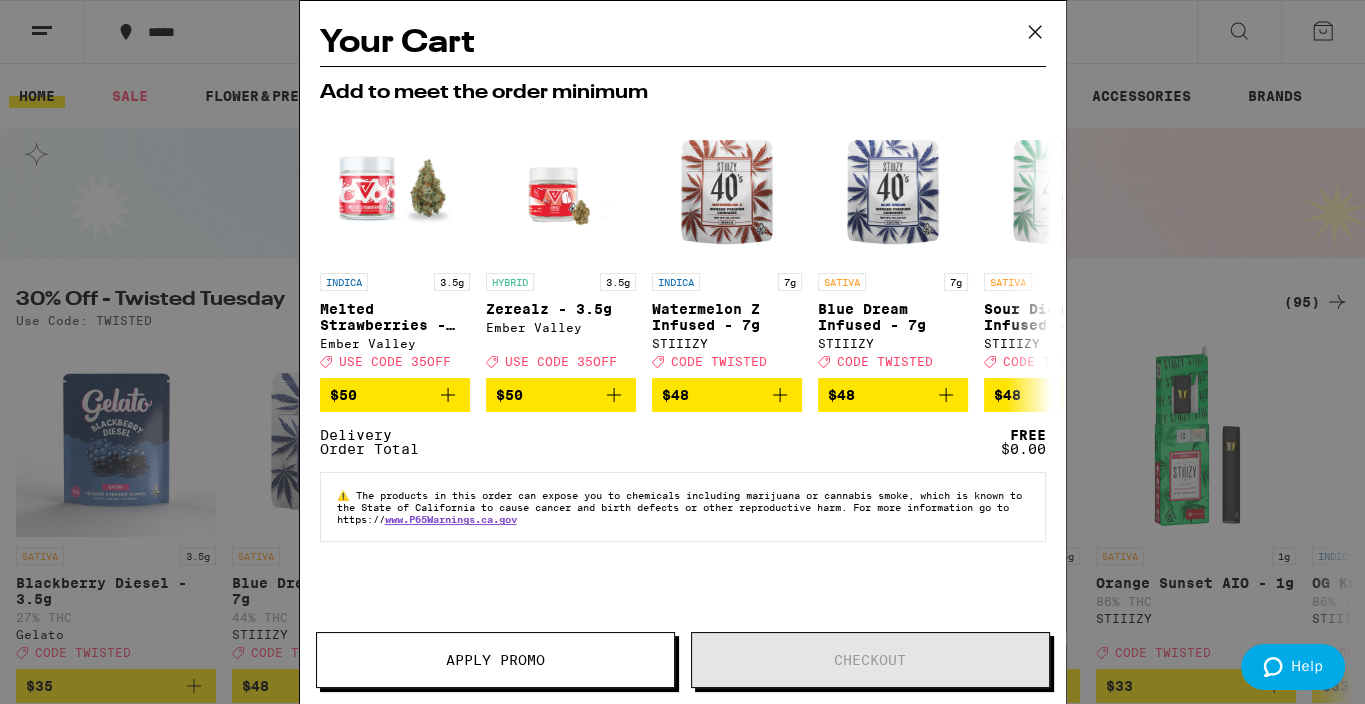 click 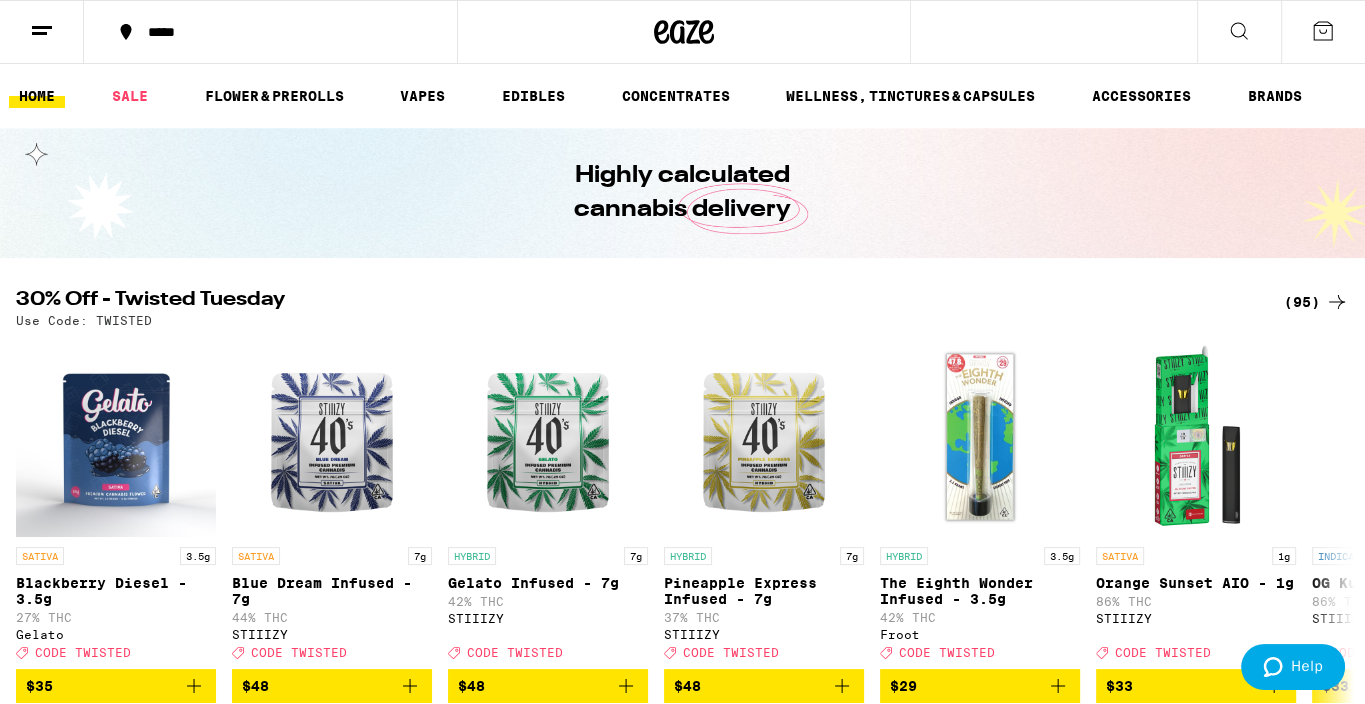 scroll, scrollTop: 0, scrollLeft: 0, axis: both 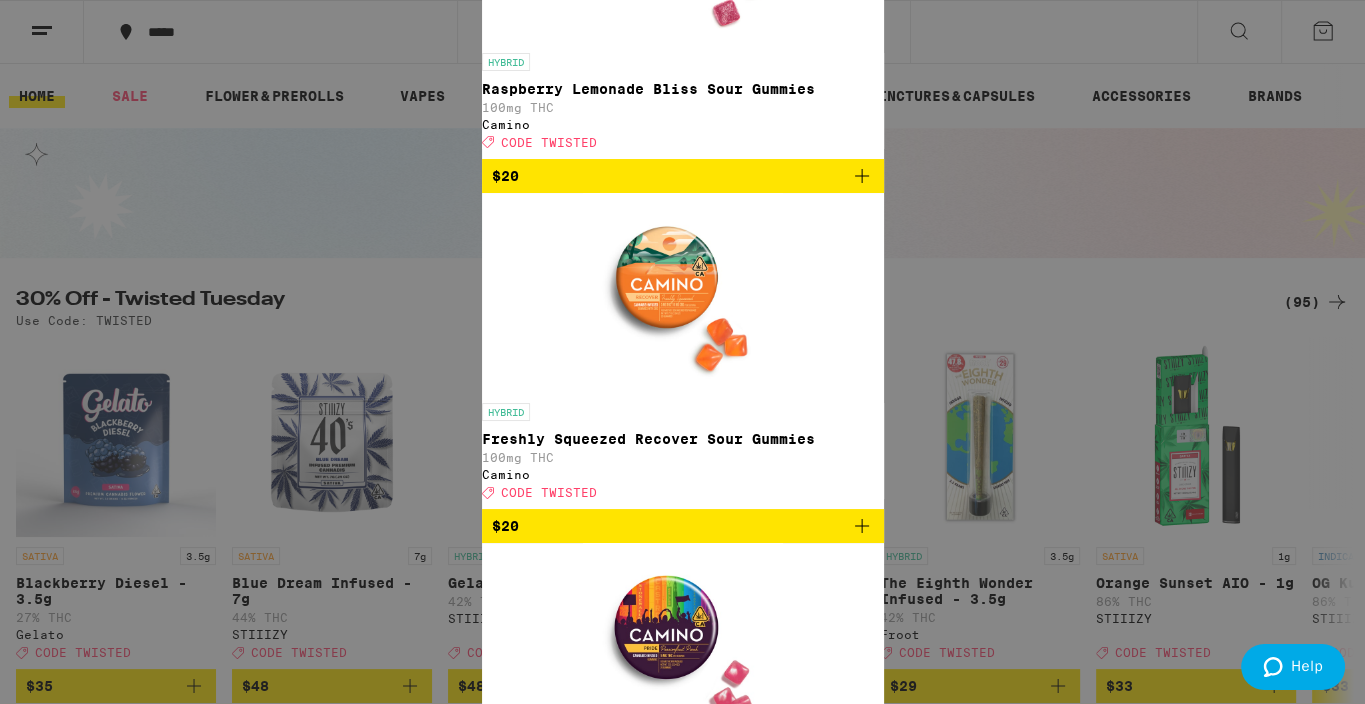 type on "camino" 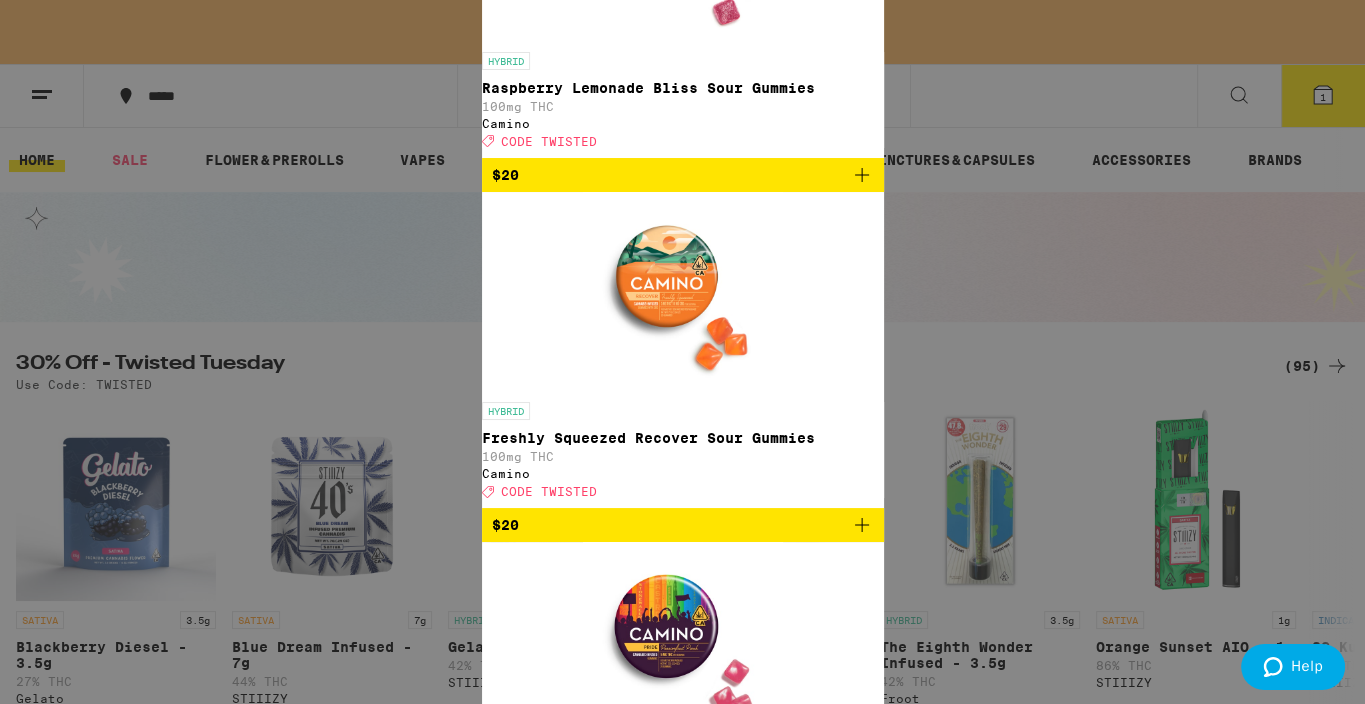 scroll, scrollTop: 604, scrollLeft: 0, axis: vertical 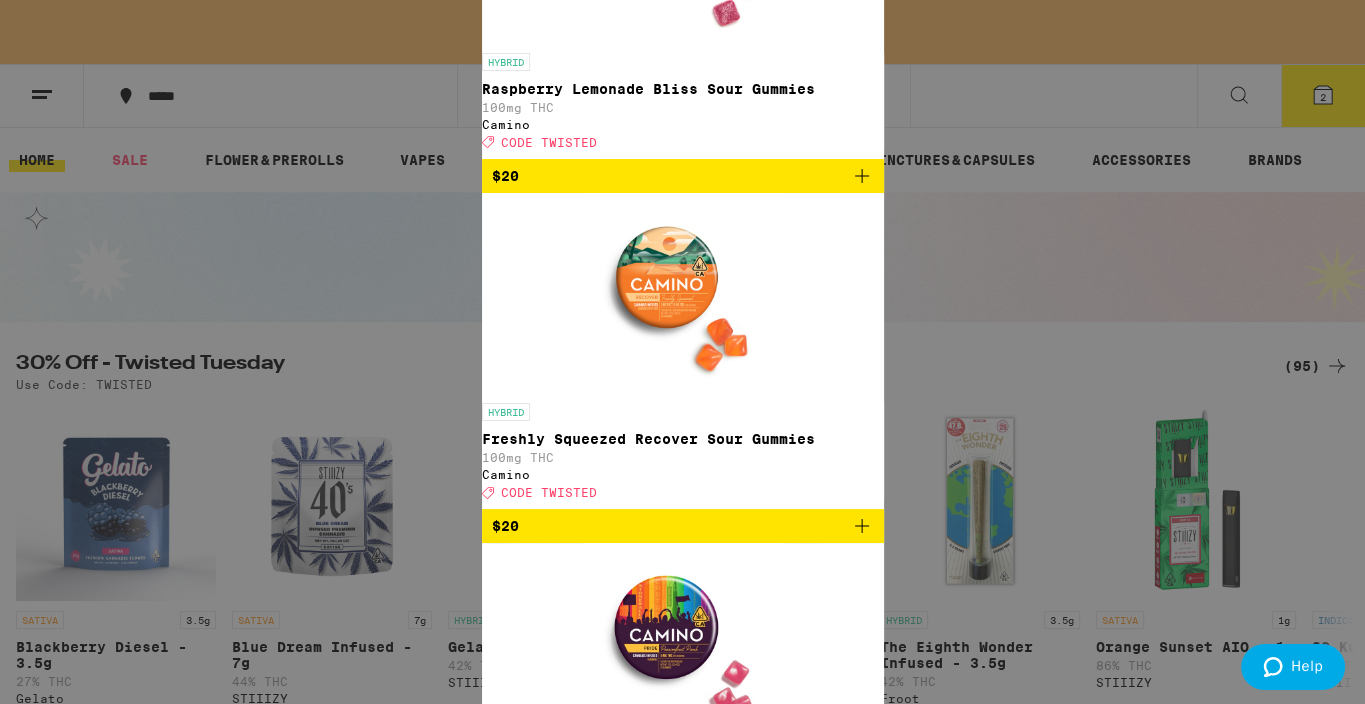 click 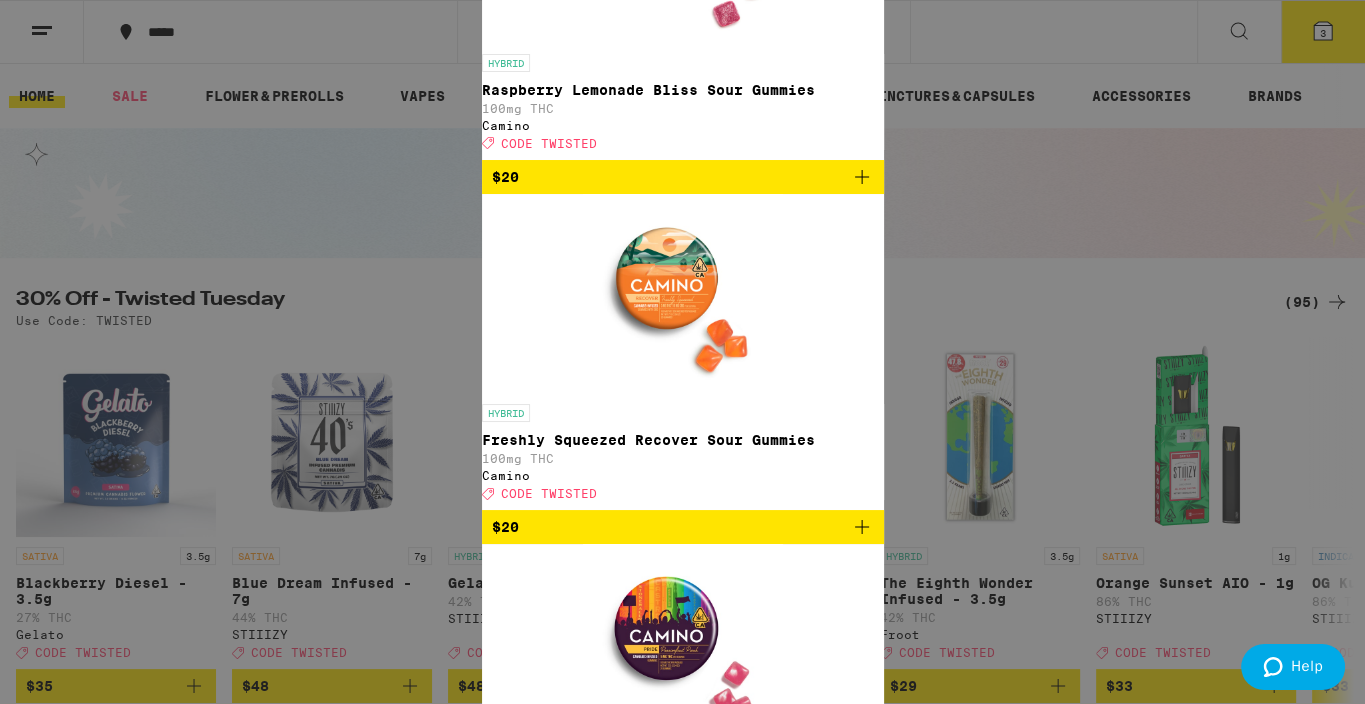 scroll, scrollTop: 0, scrollLeft: 0, axis: both 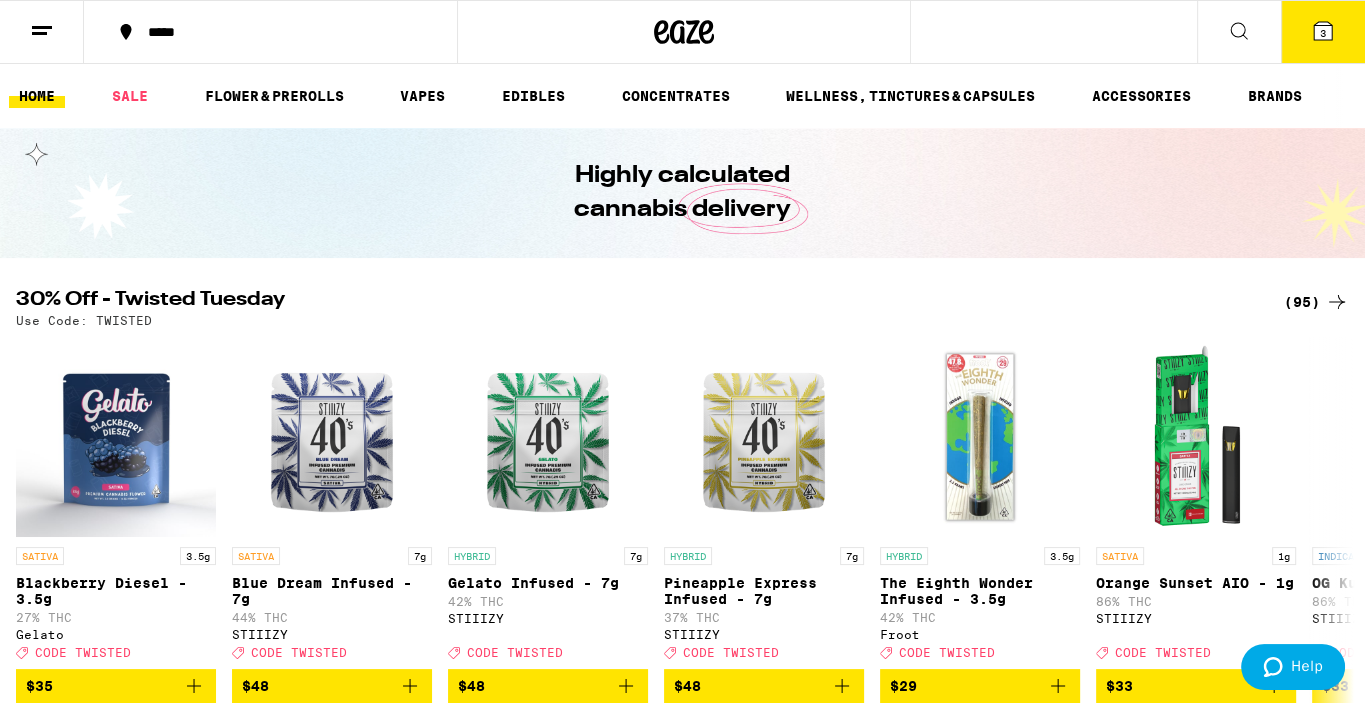 click on "3" at bounding box center (1323, 33) 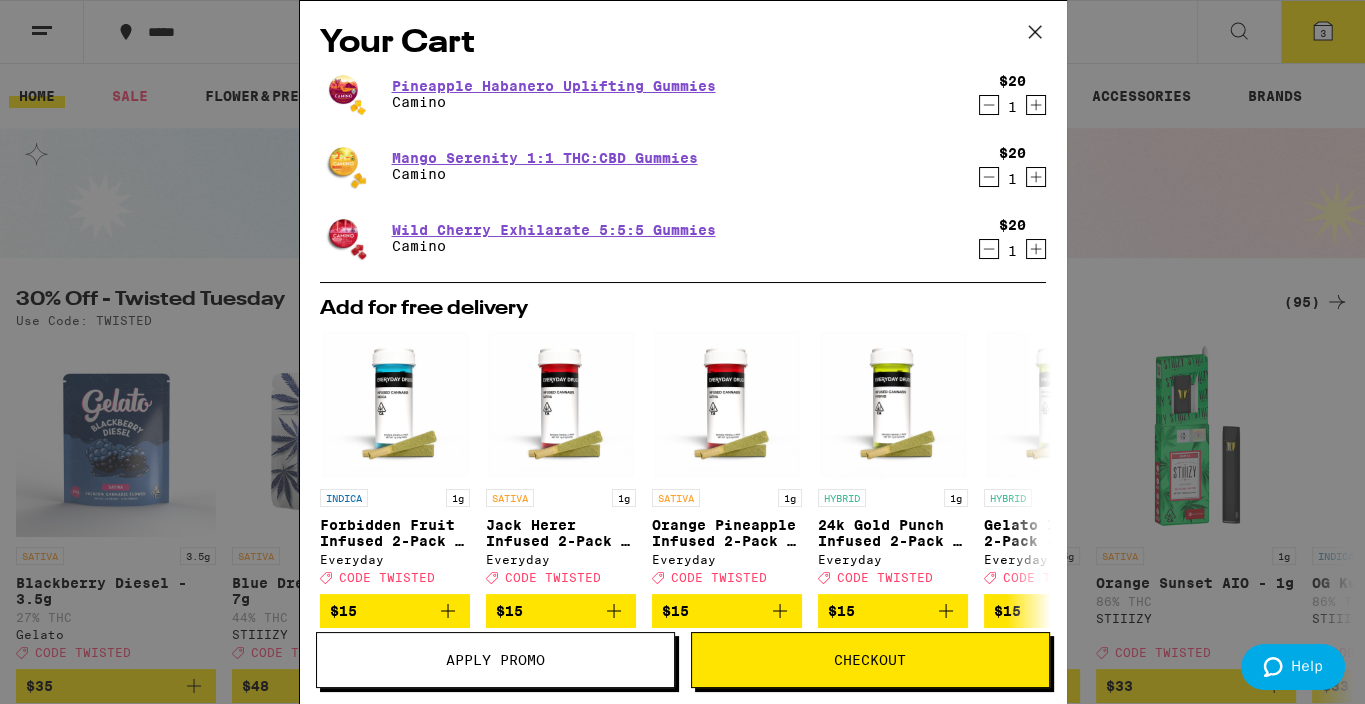 click on "Apply Promo" at bounding box center (495, 660) 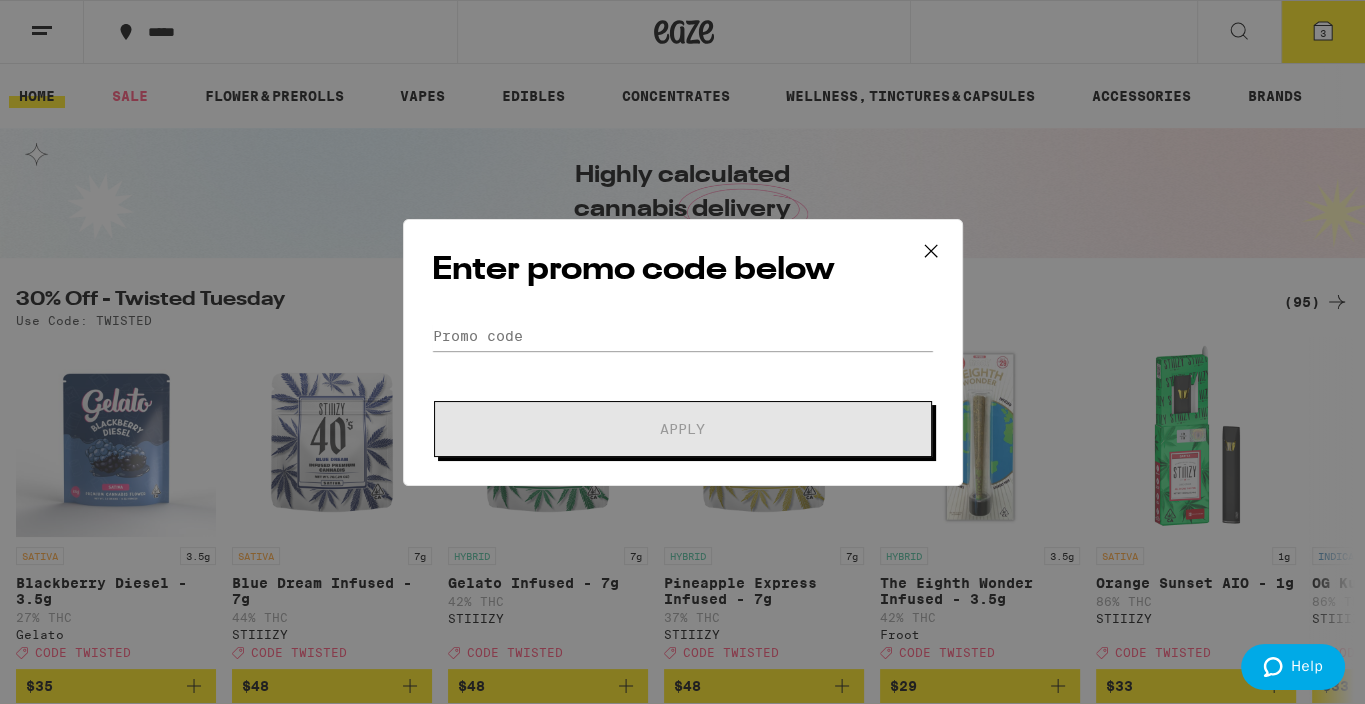 scroll, scrollTop: 0, scrollLeft: 0, axis: both 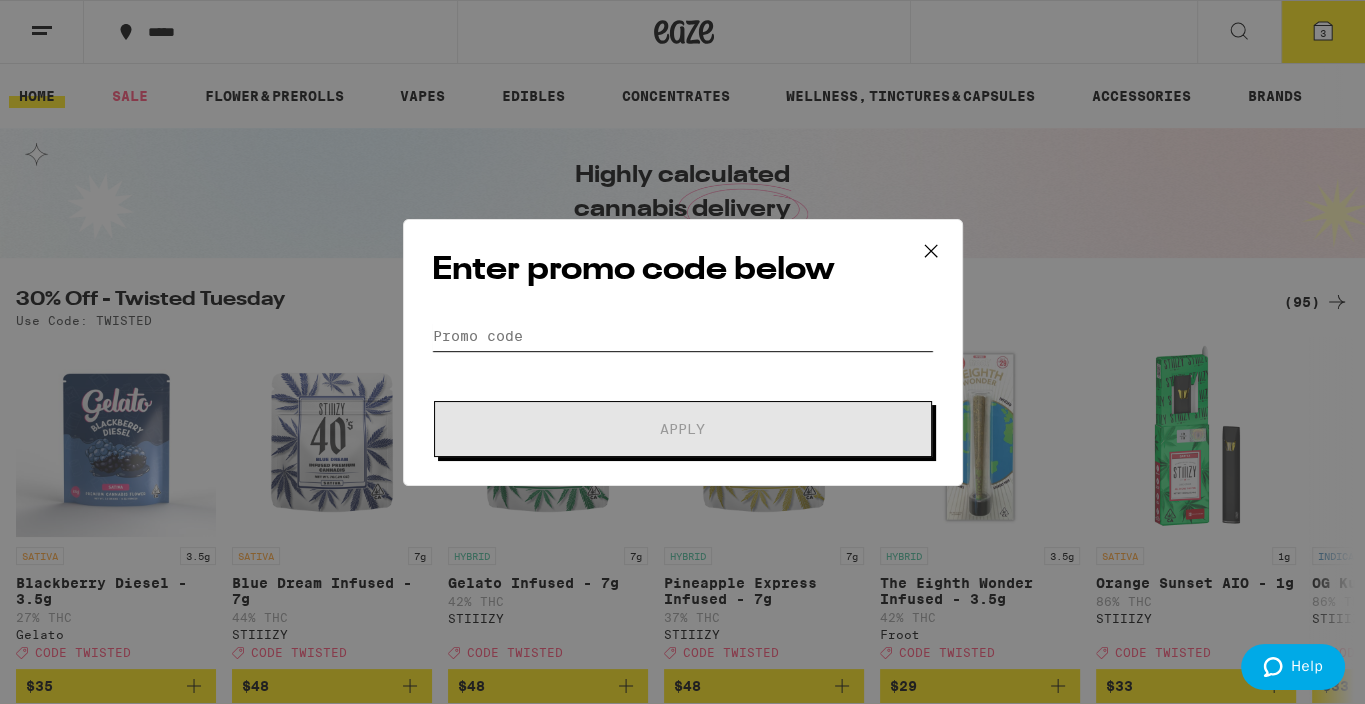 click on "Promo Code" at bounding box center [683, 336] 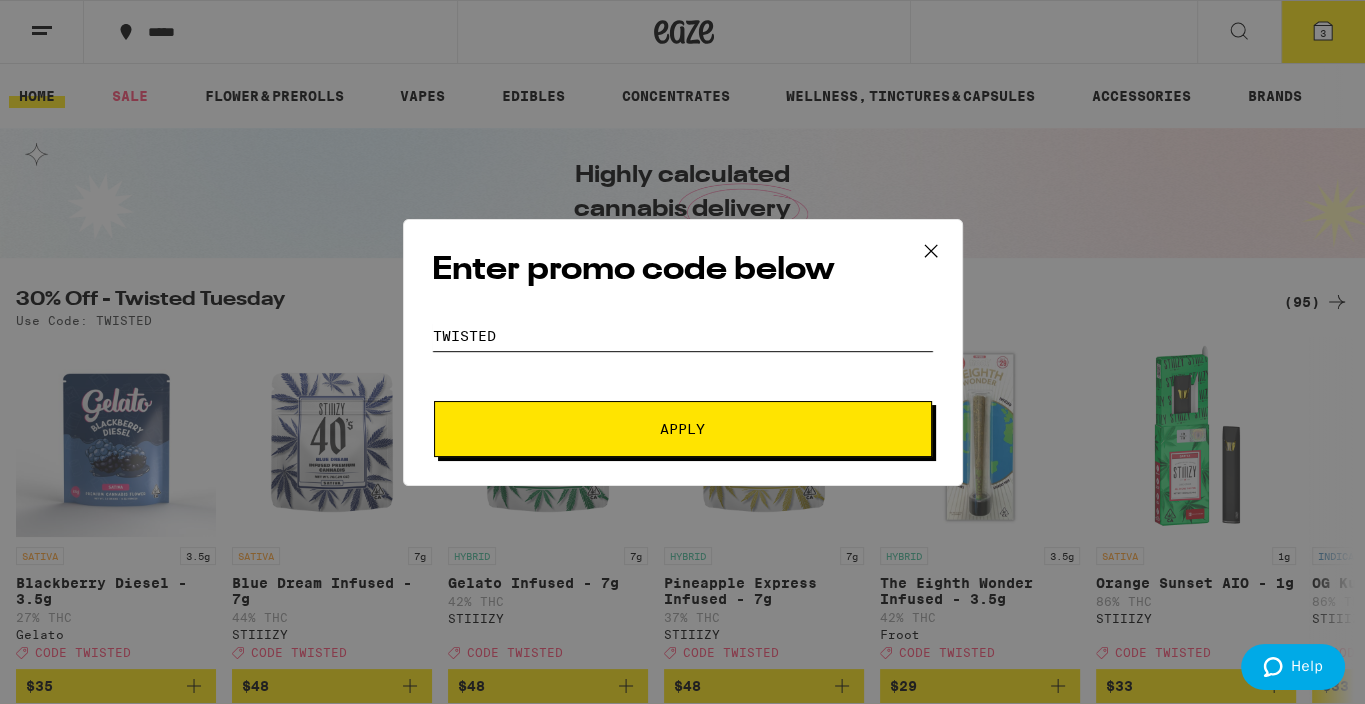 type on "twisted" 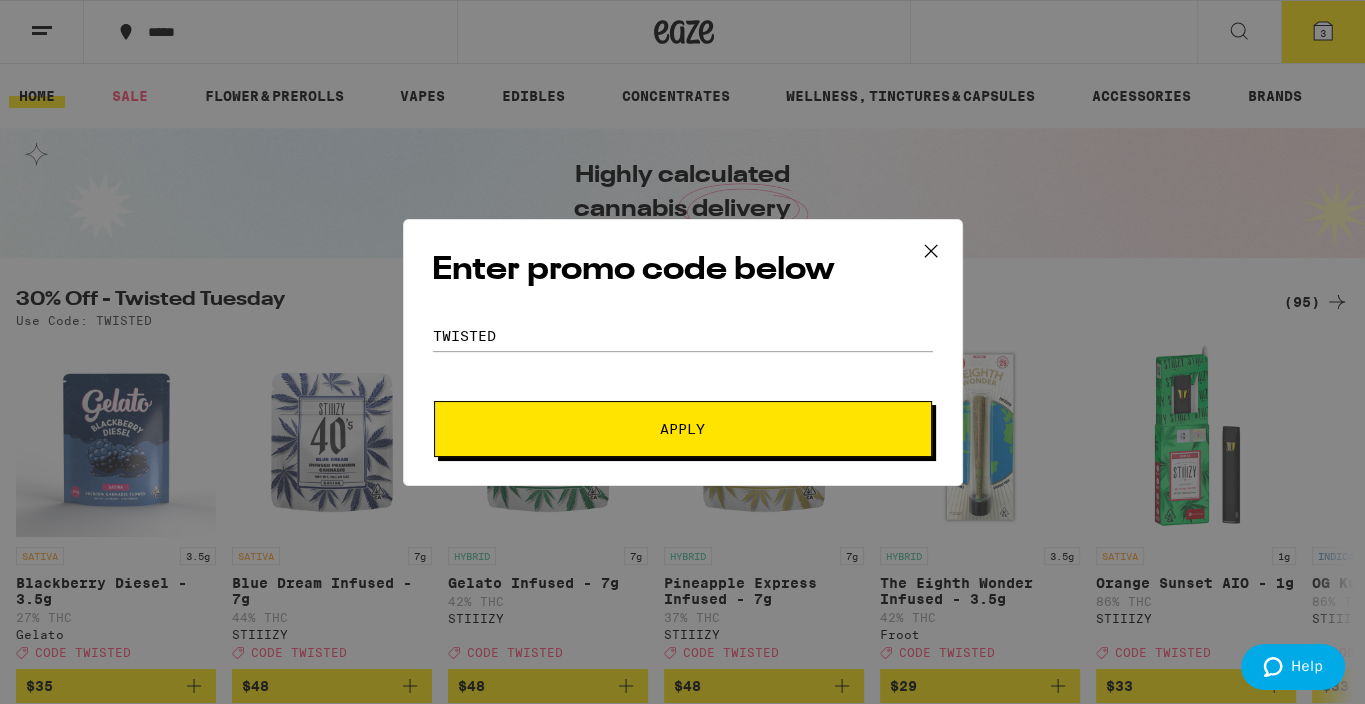 click on "Apply" at bounding box center (682, 429) 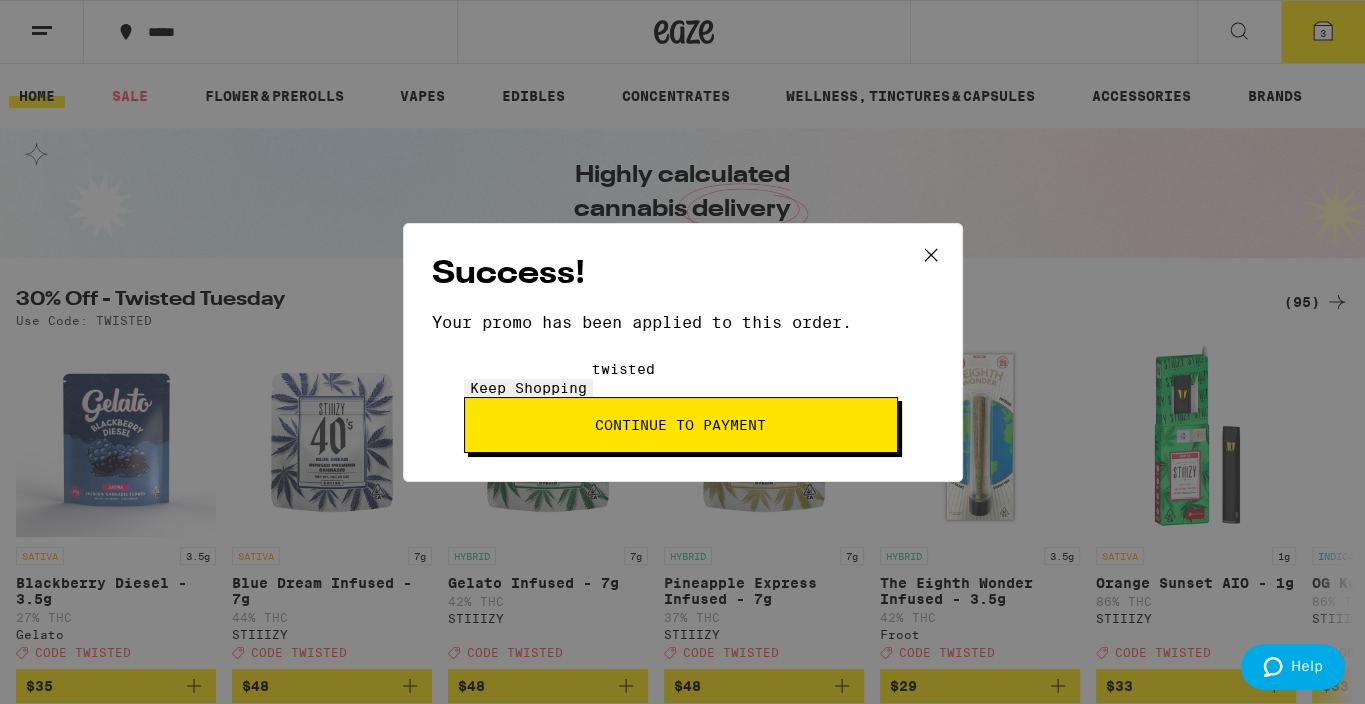 click on "Continue to payment" at bounding box center (680, 425) 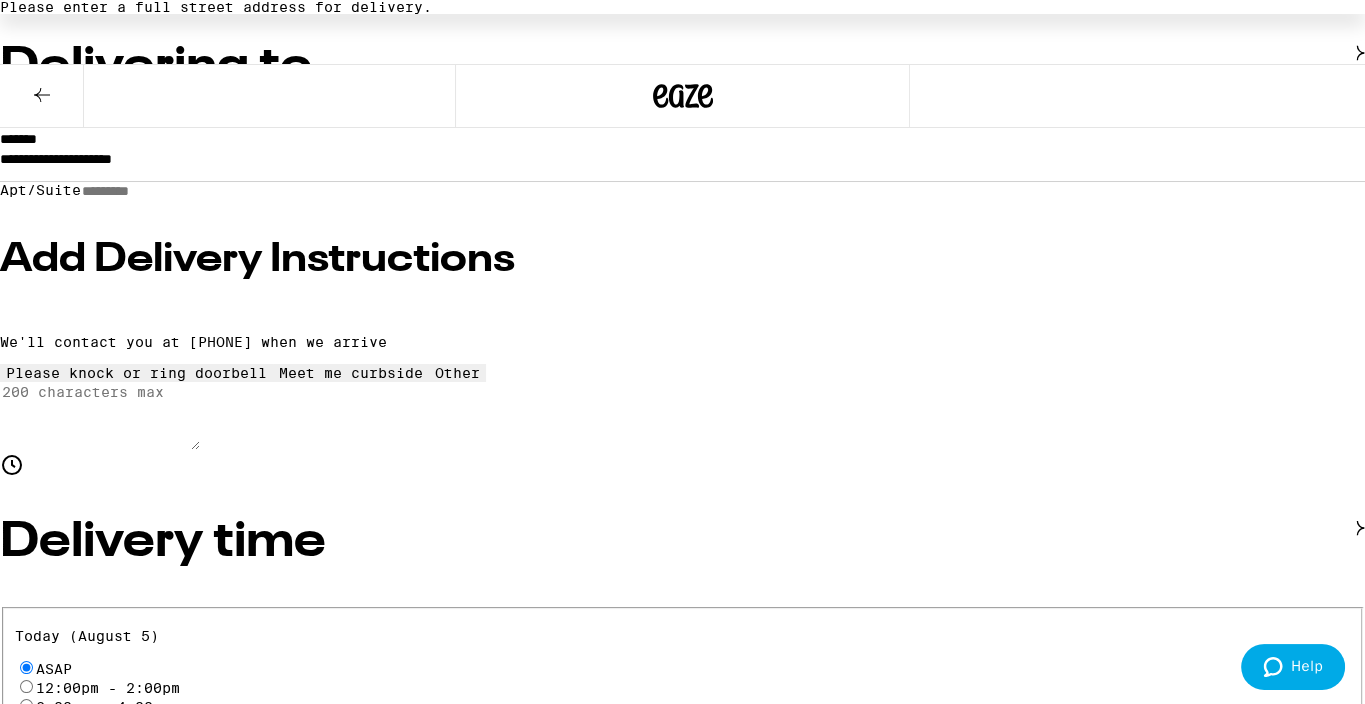 scroll, scrollTop: 329, scrollLeft: 0, axis: vertical 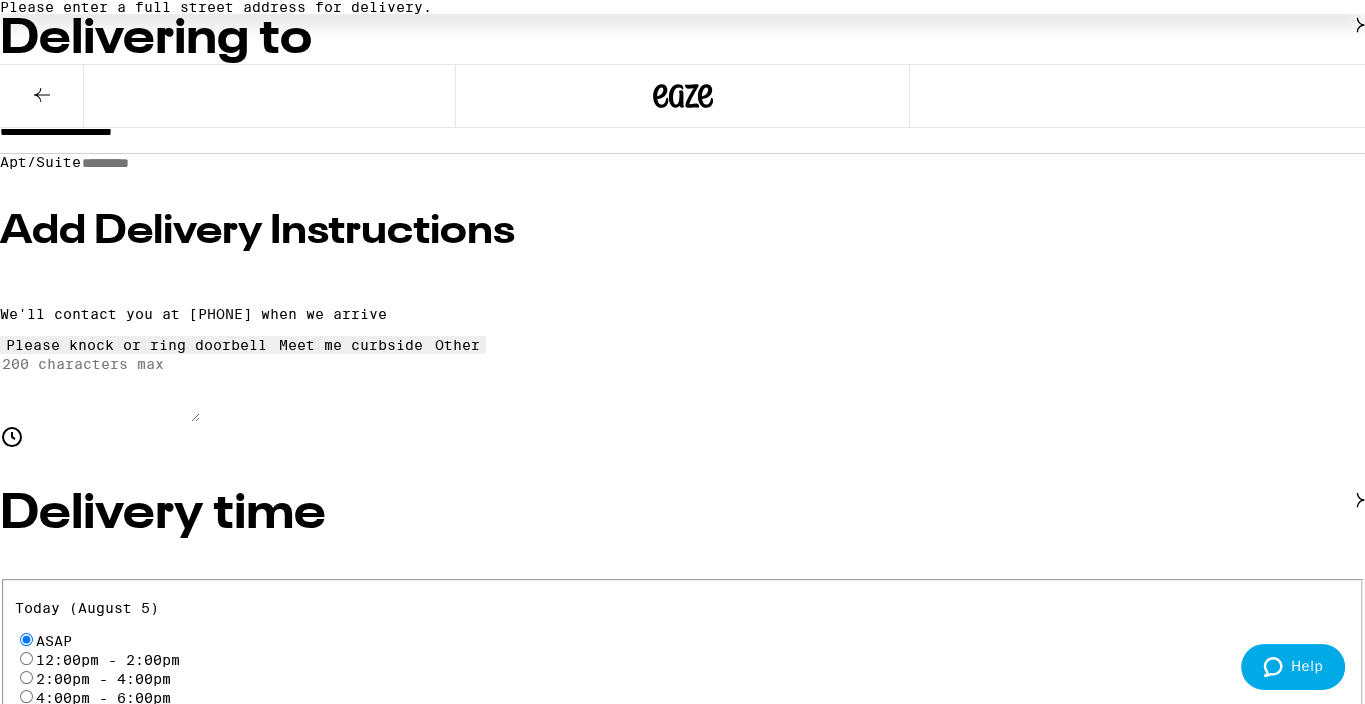 click on "12:00pm - 2:00pm" at bounding box center [26, 658] 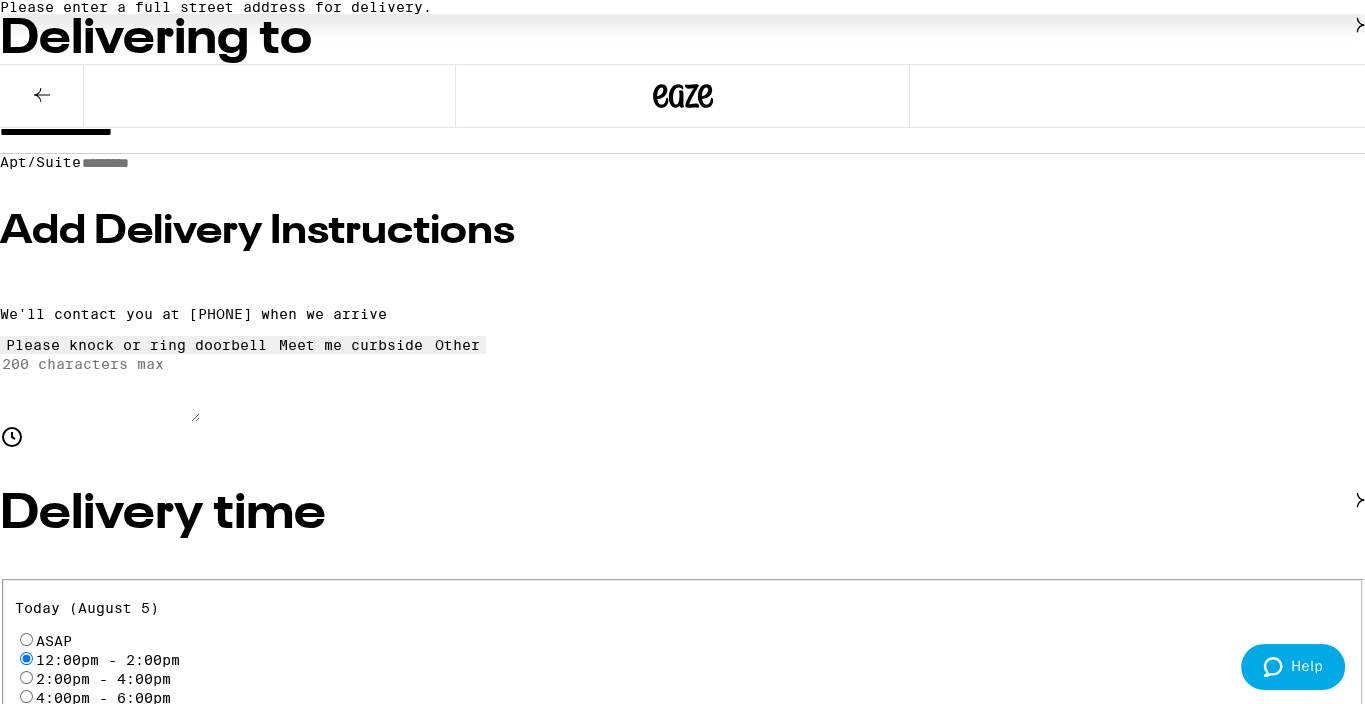 radio on "true" 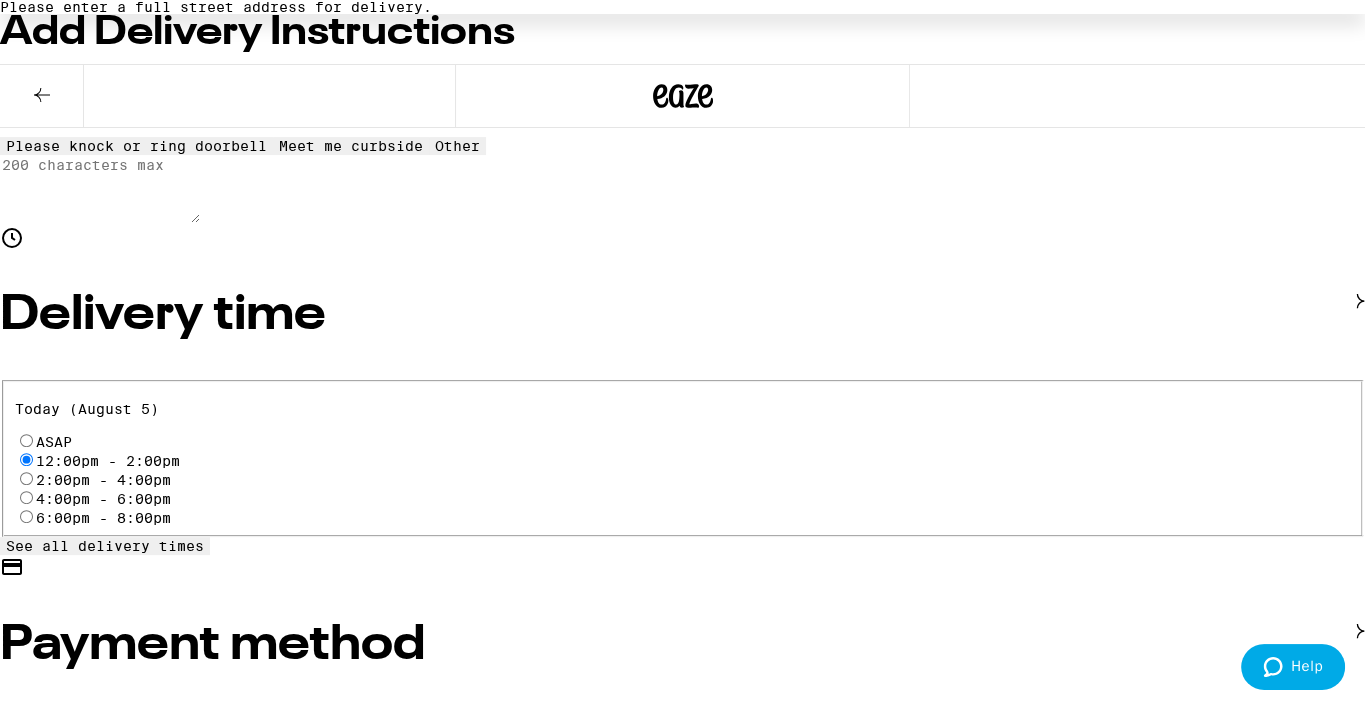 scroll, scrollTop: 543, scrollLeft: 0, axis: vertical 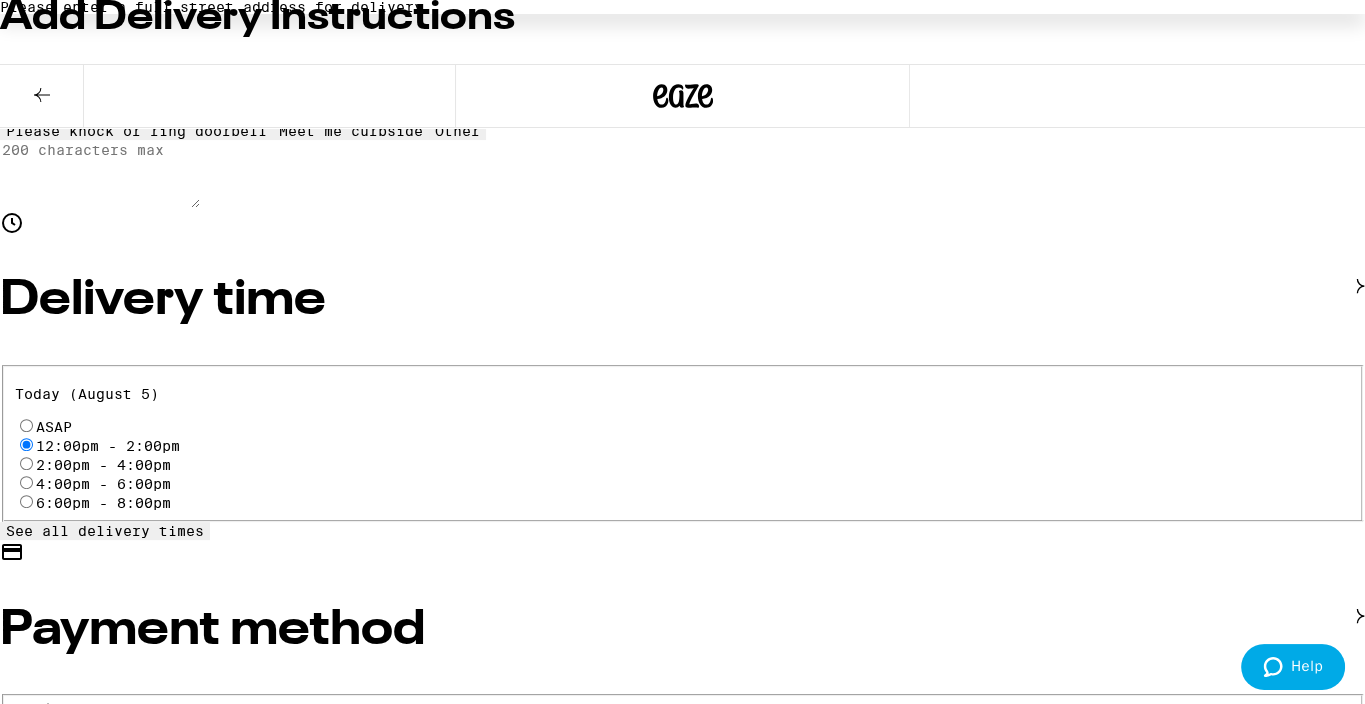 click on "Pay with Checking Account You need to relink your bank account" at bounding box center [26, 718] 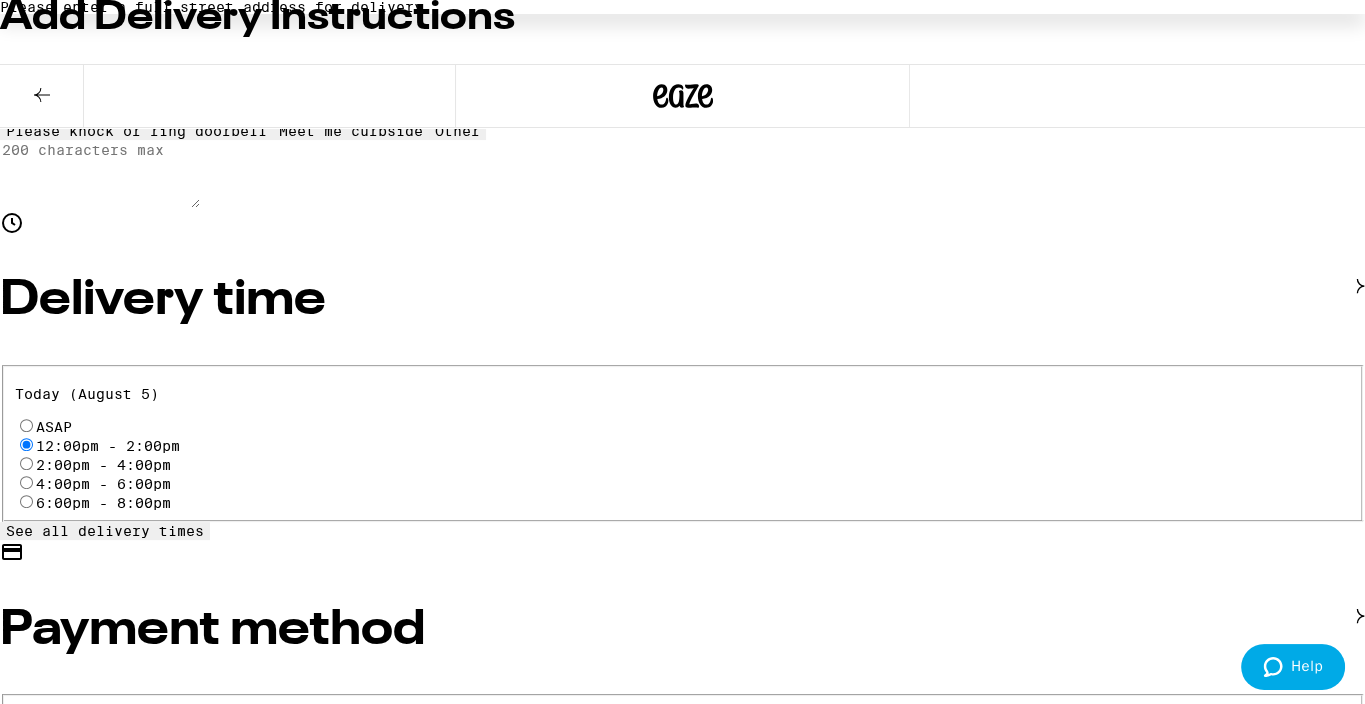 scroll, scrollTop: 0, scrollLeft: 0, axis: both 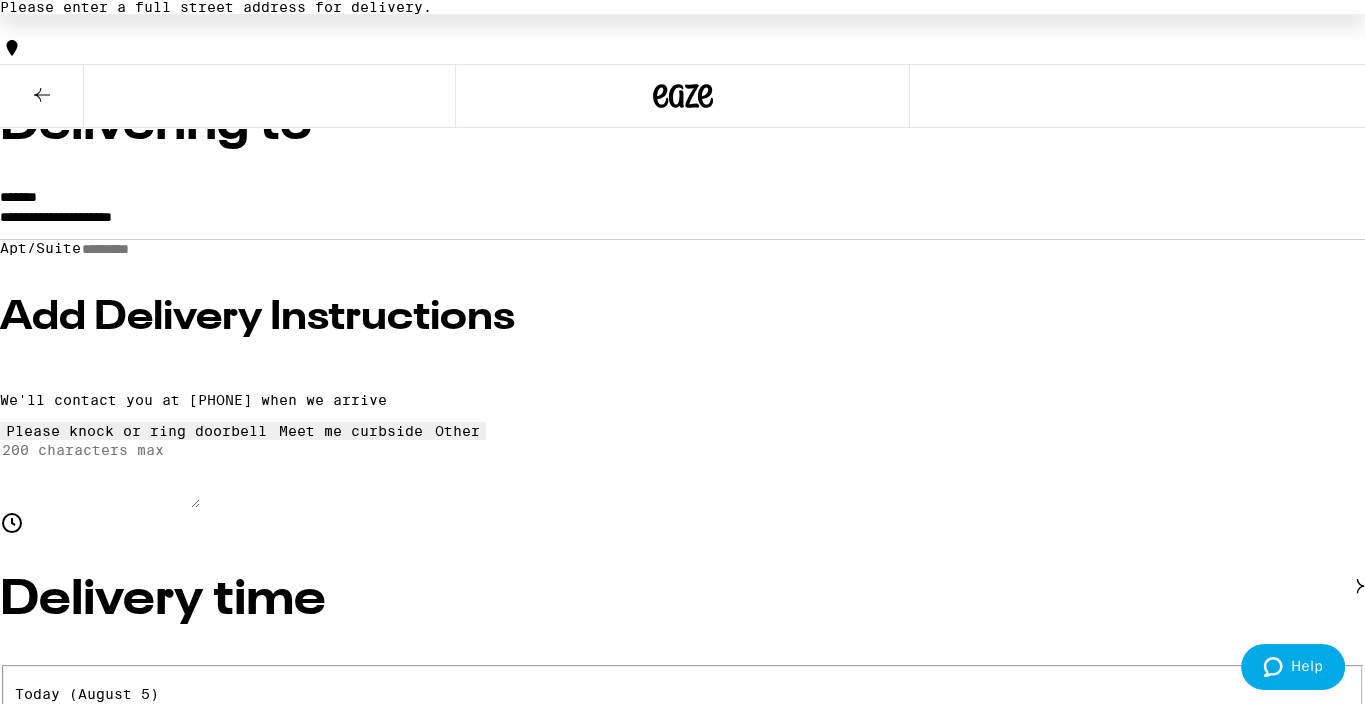 click on "$ 6" at bounding box center [682, 1773] 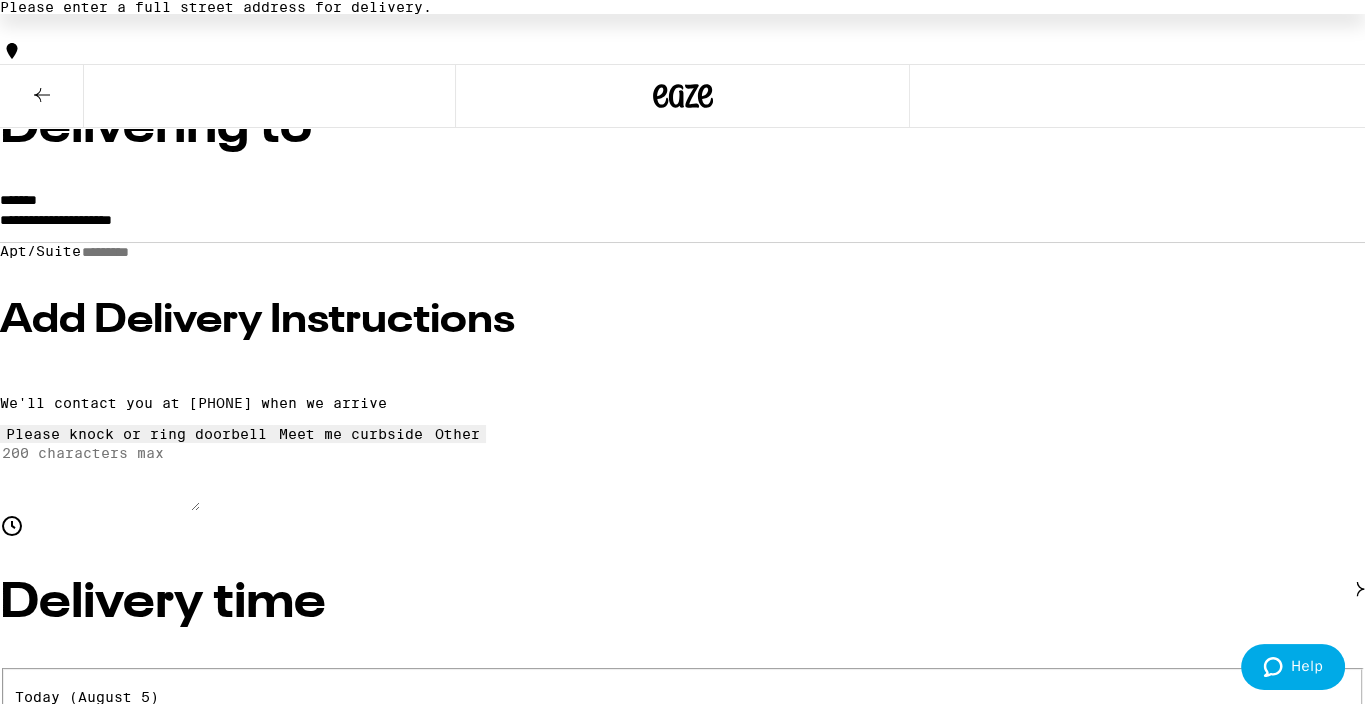 scroll, scrollTop: 249, scrollLeft: 0, axis: vertical 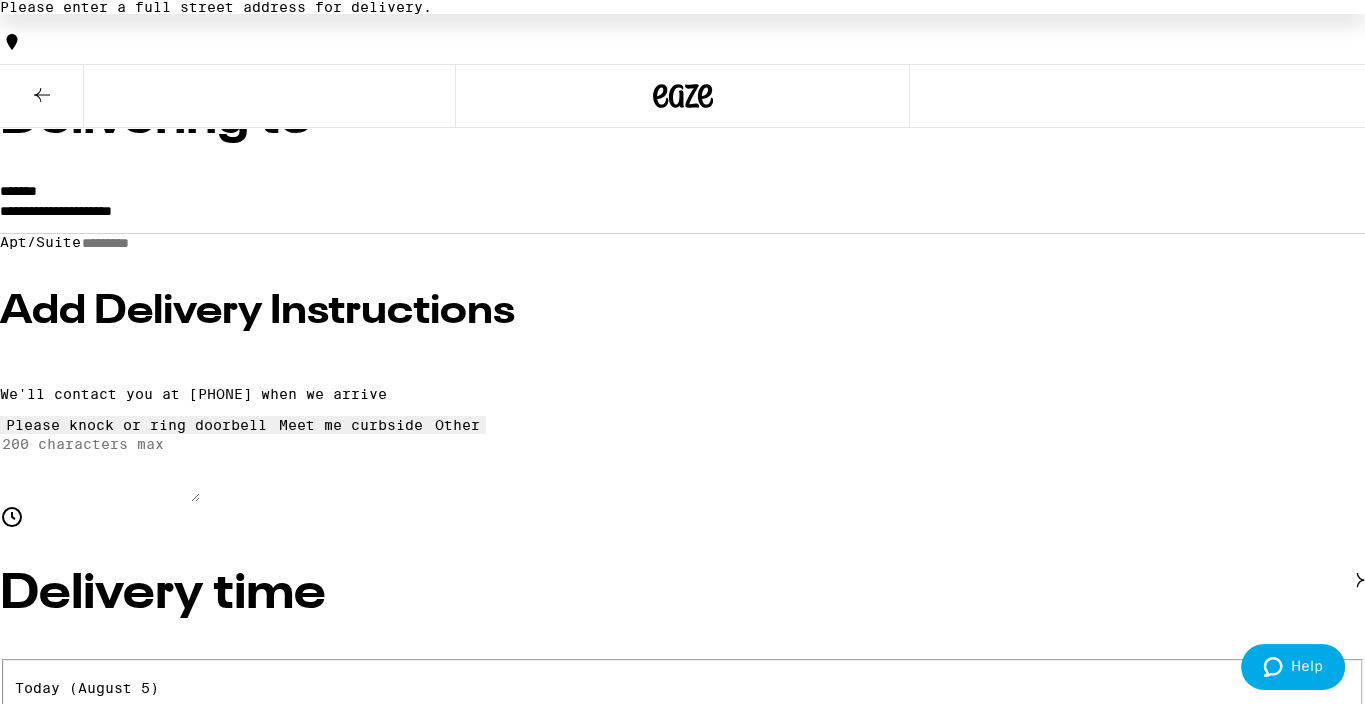 click on "Apt/Suite" at bounding box center [152, 243] 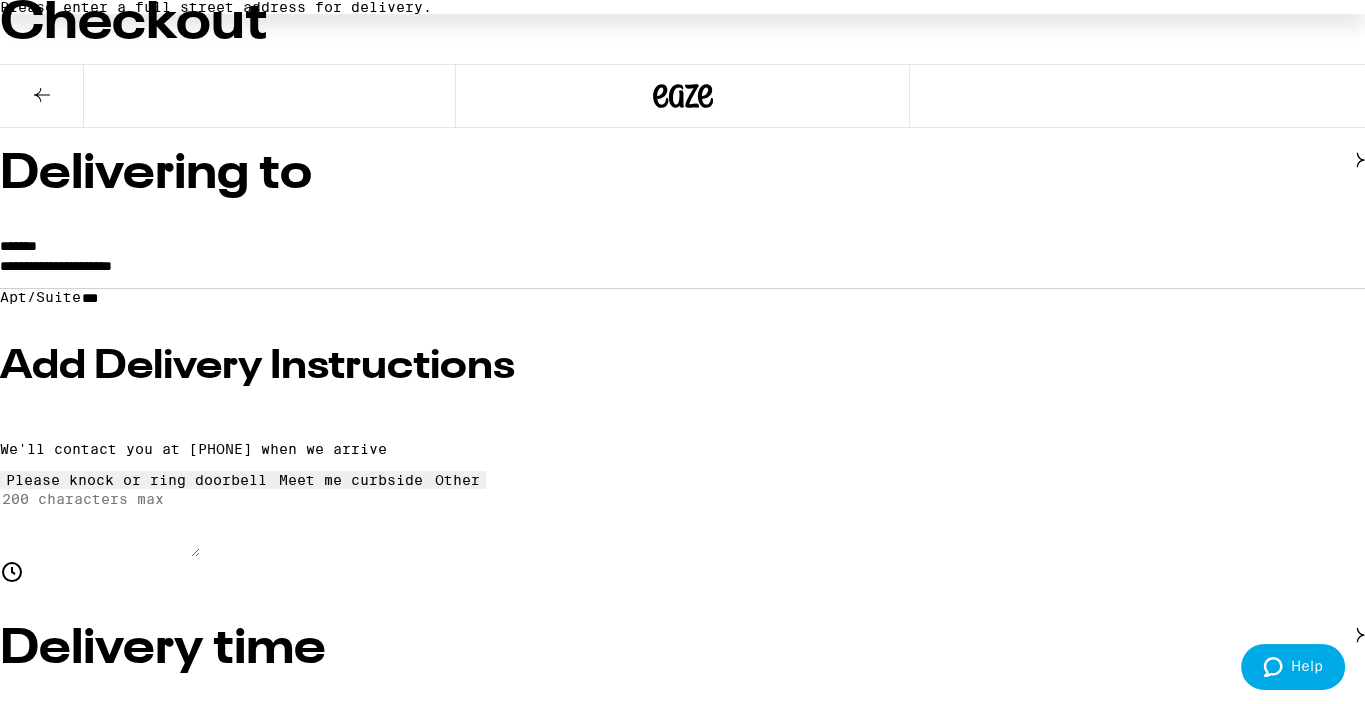 scroll, scrollTop: 195, scrollLeft: 0, axis: vertical 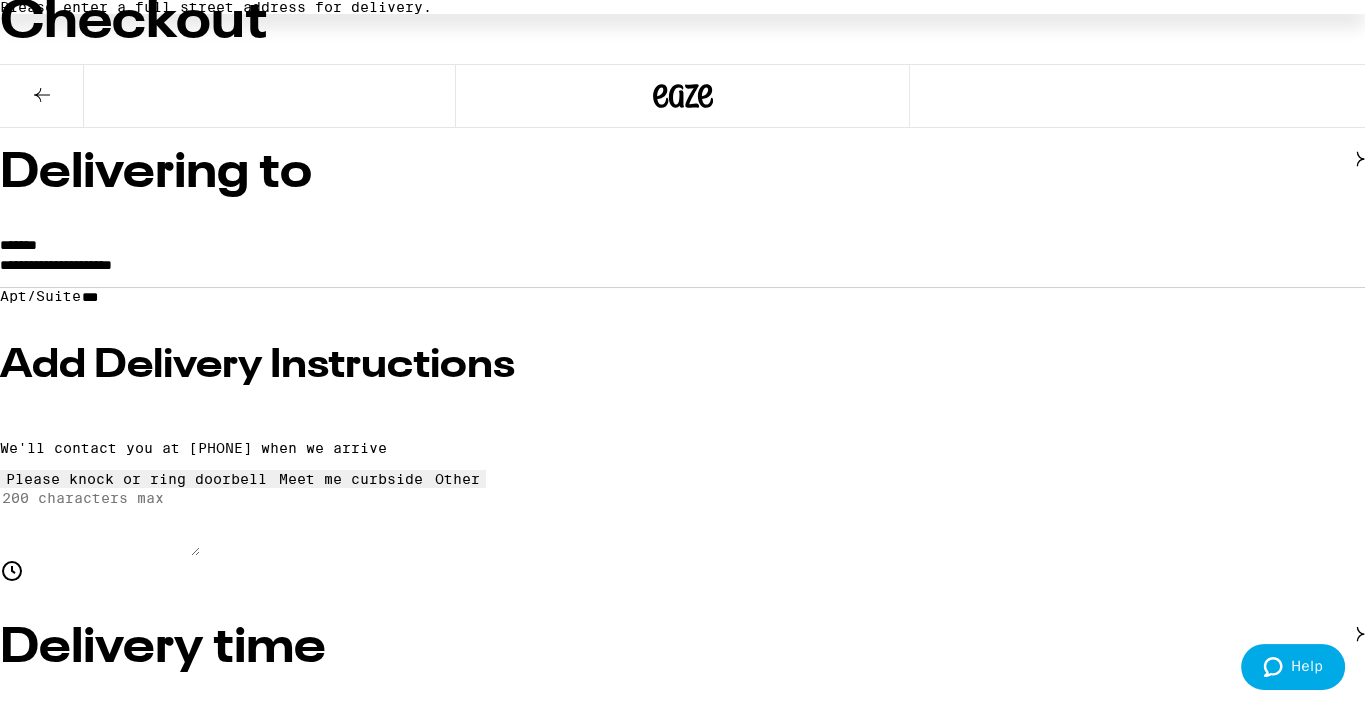 type on "***" 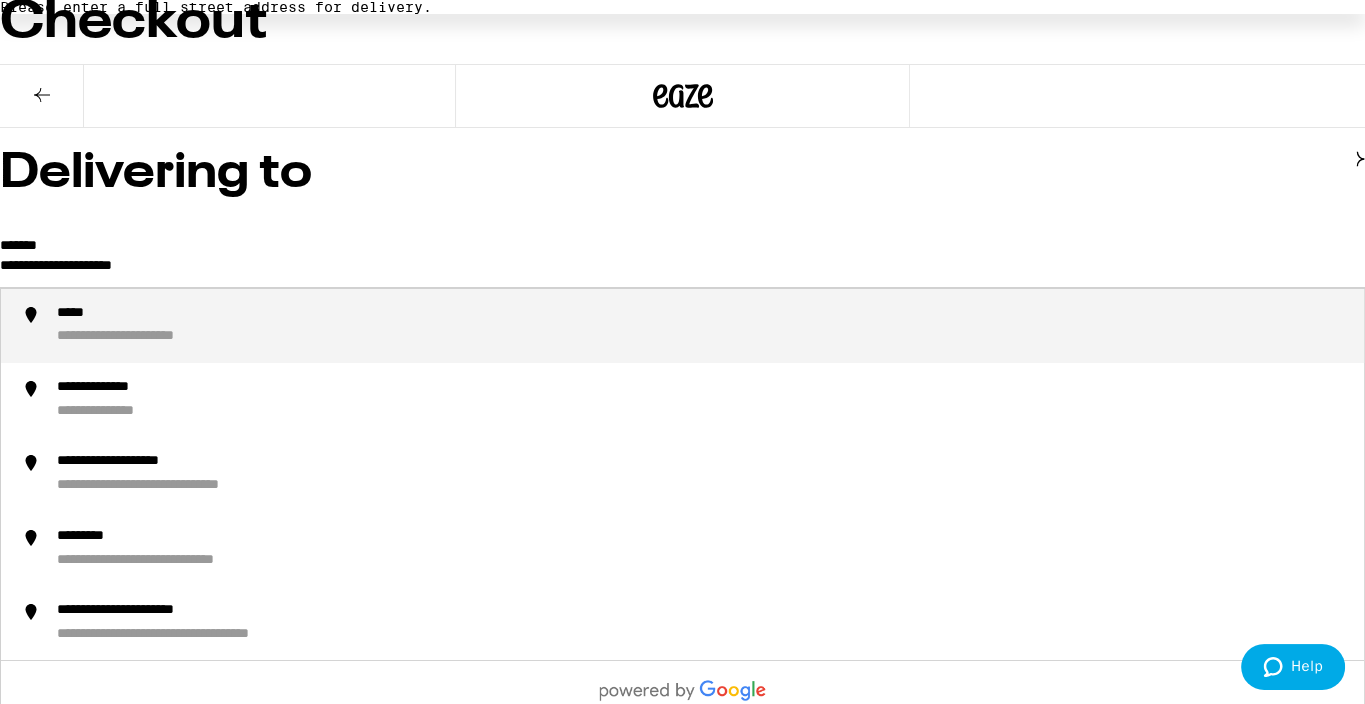 drag, startPoint x: 397, startPoint y: 267, endPoint x: 95, endPoint y: 248, distance: 302.5971 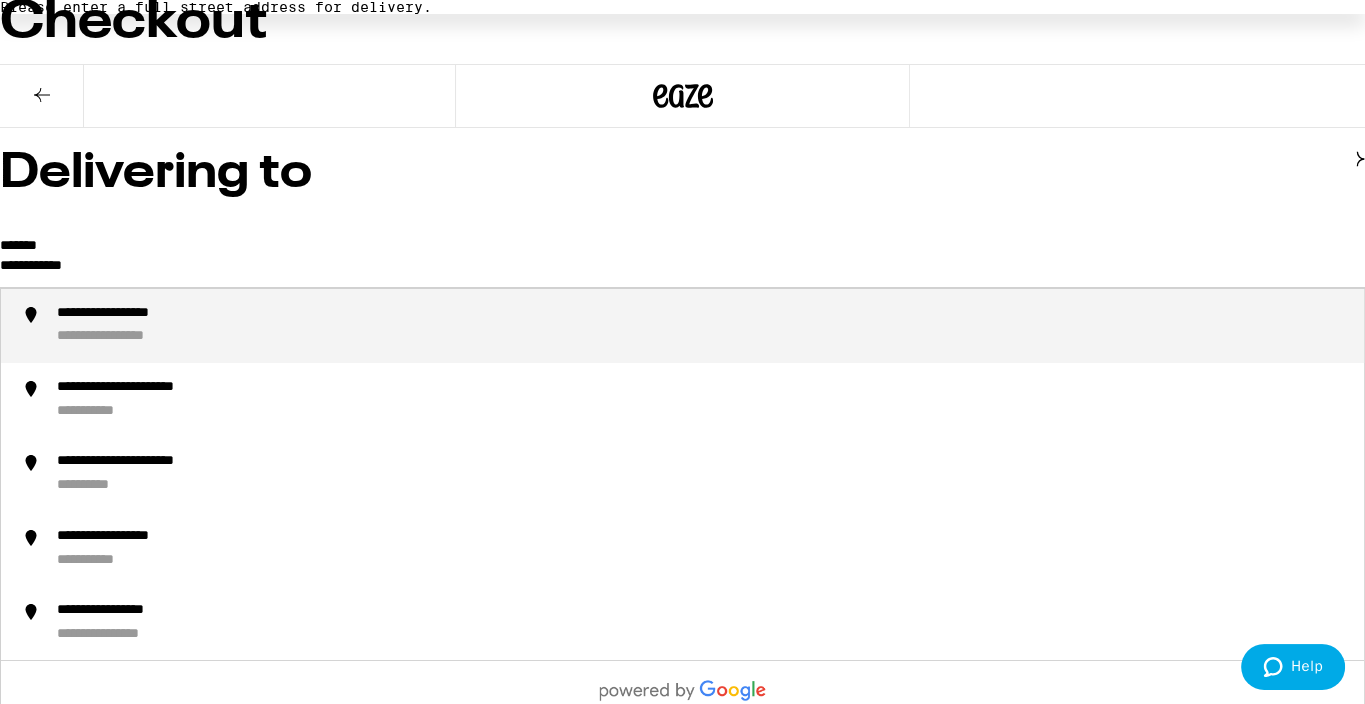 click on "**********" at bounding box center (138, 314) 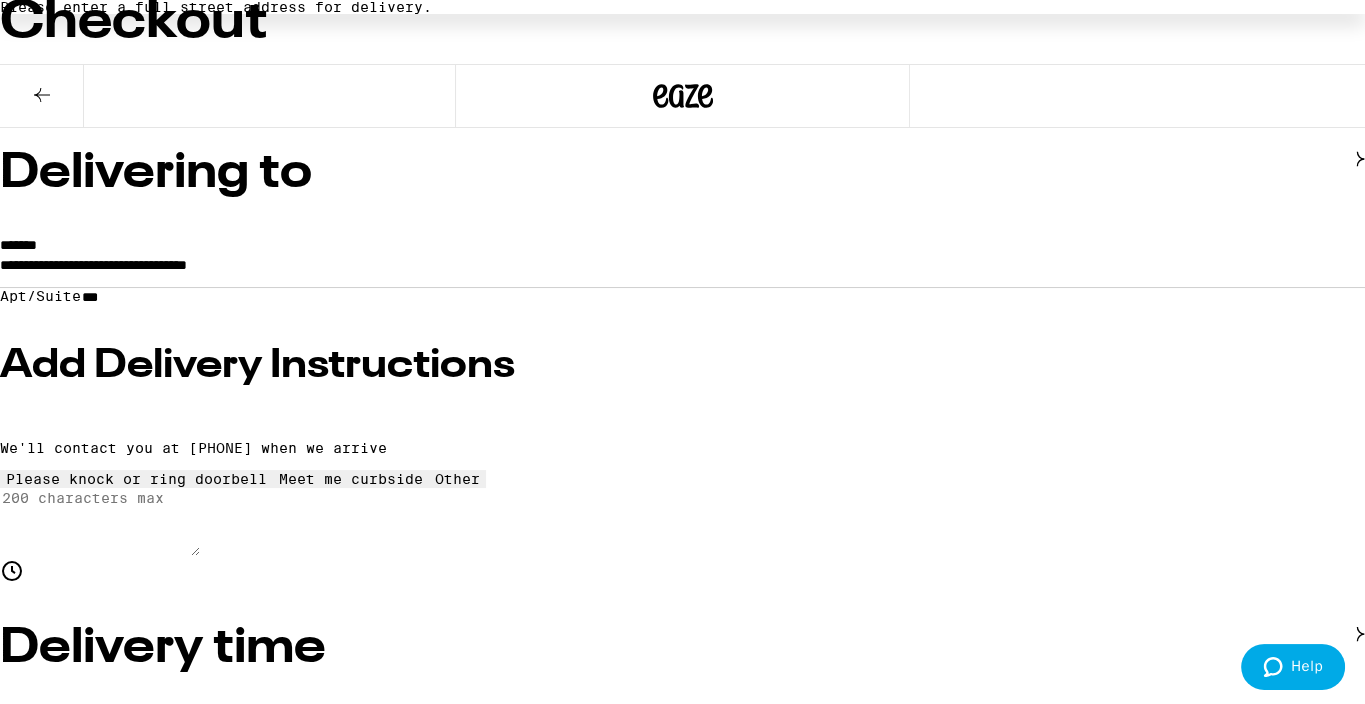 type on "**********" 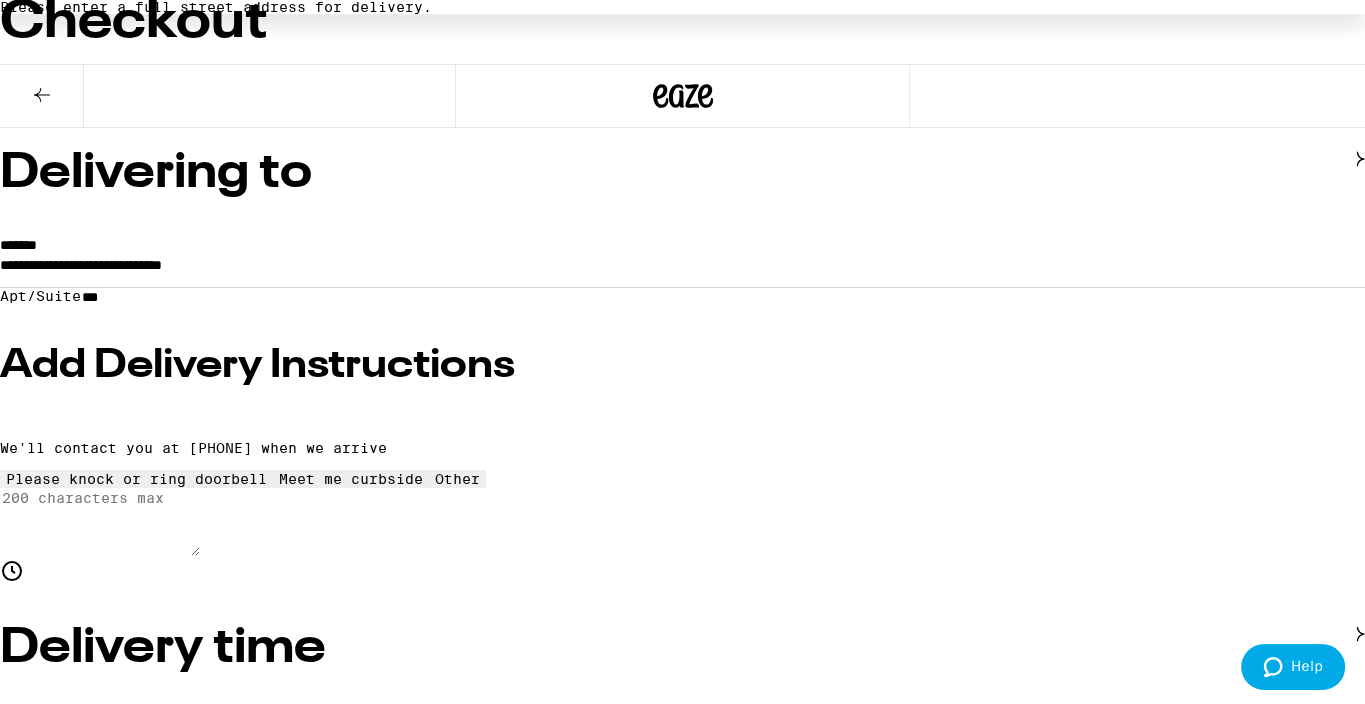 scroll, scrollTop: 131, scrollLeft: 0, axis: vertical 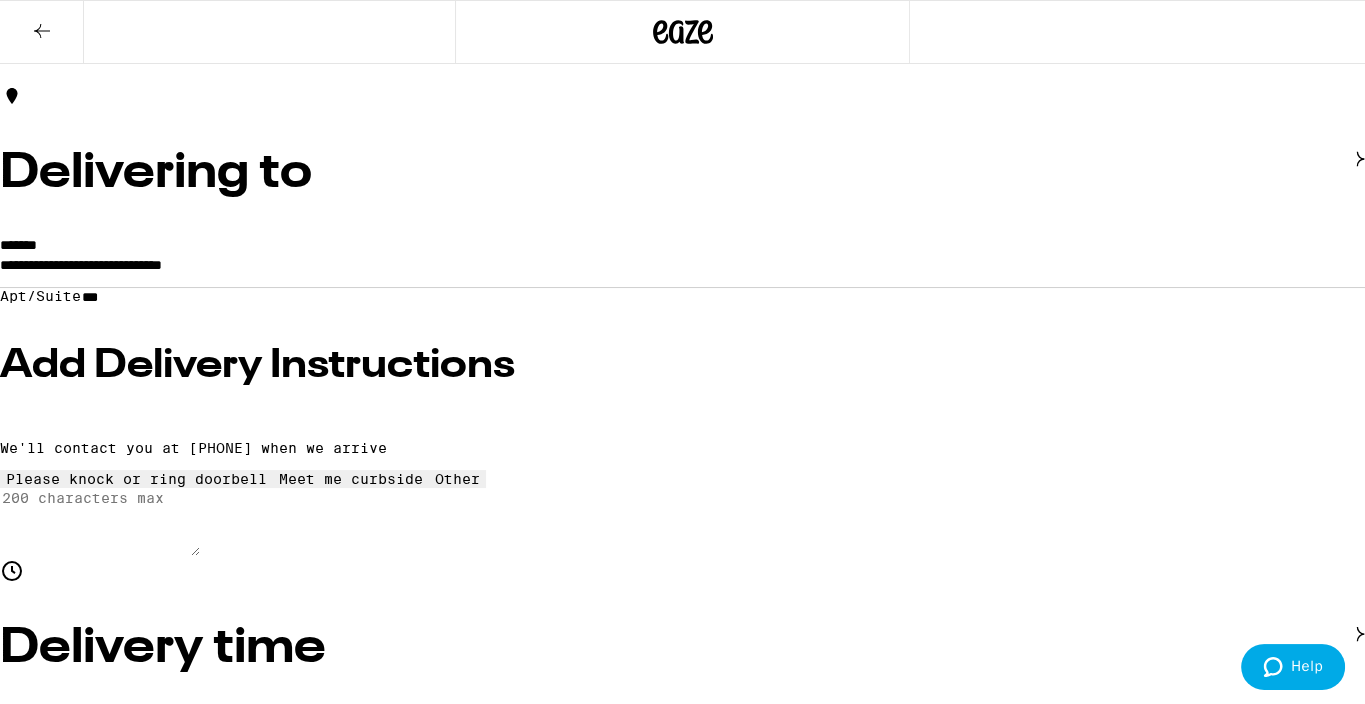click on "Place Order" at bounding box center (55, 1976) 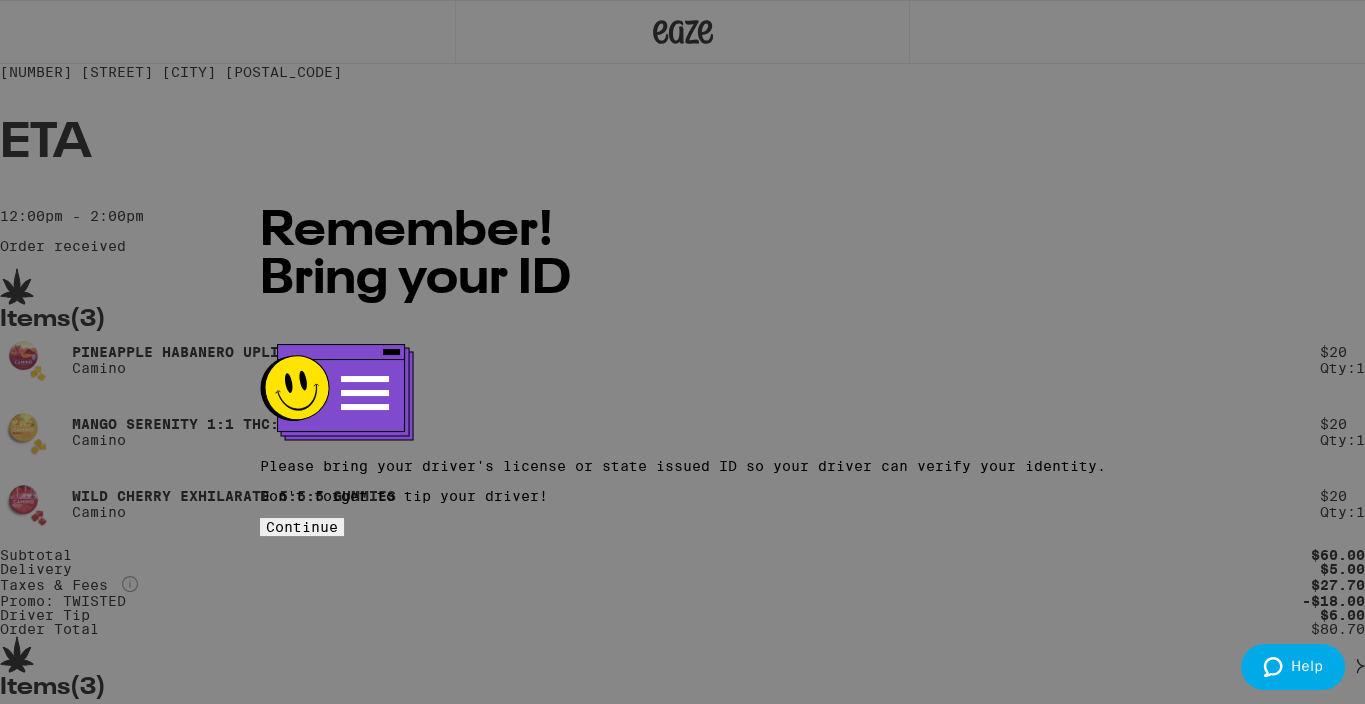 click on "Continue" at bounding box center [302, 527] 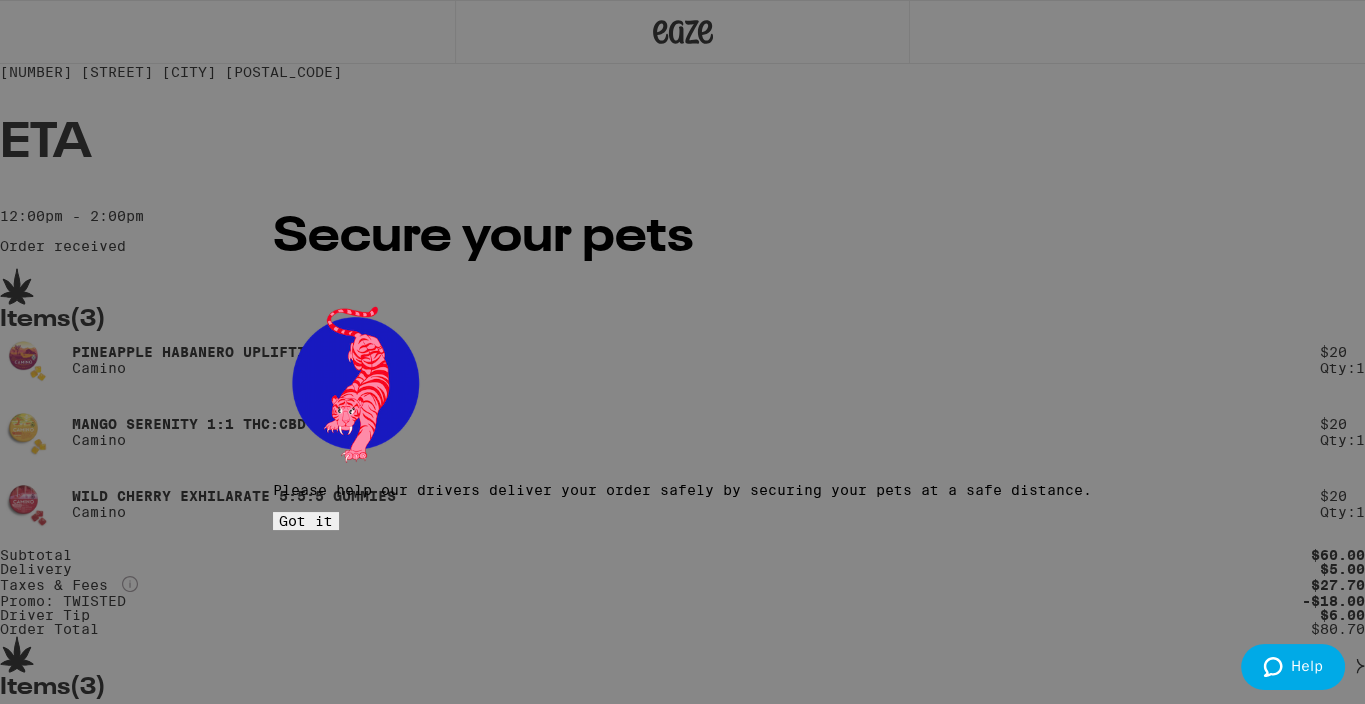 click on "Got it" at bounding box center [306, 521] 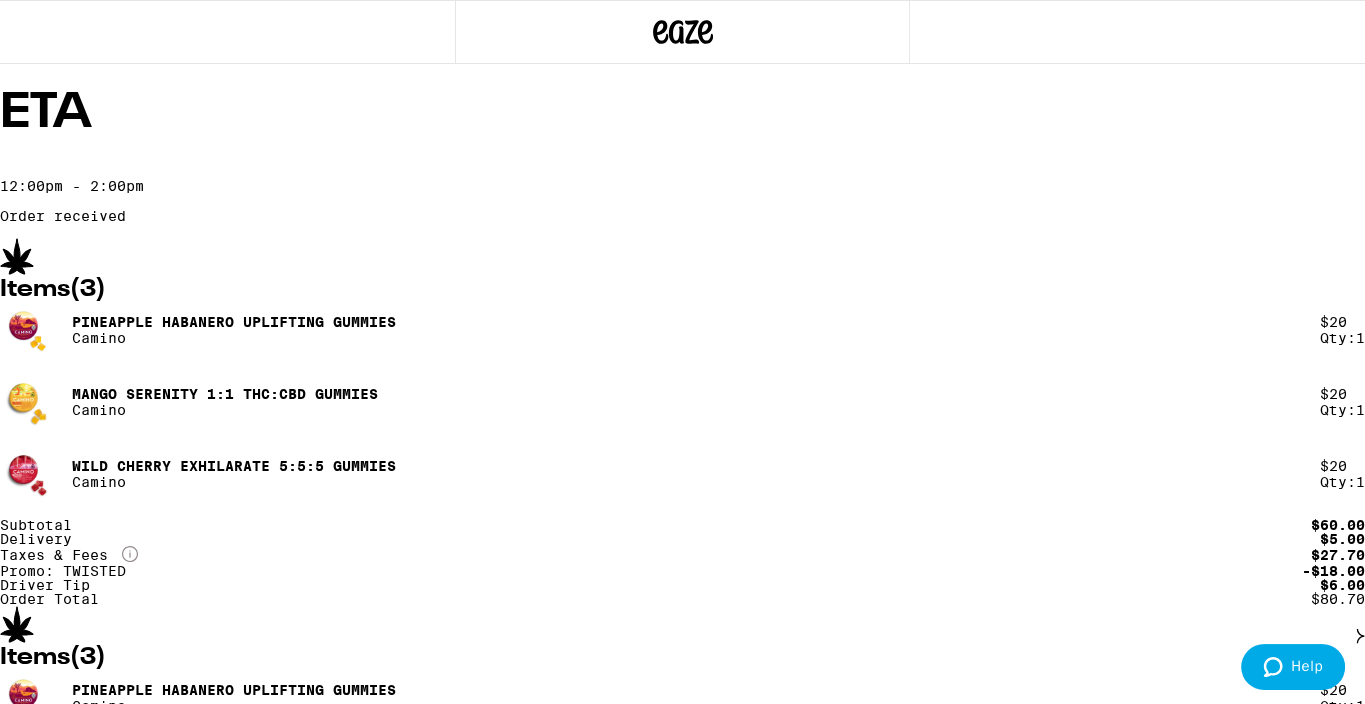 scroll, scrollTop: 0, scrollLeft: 0, axis: both 